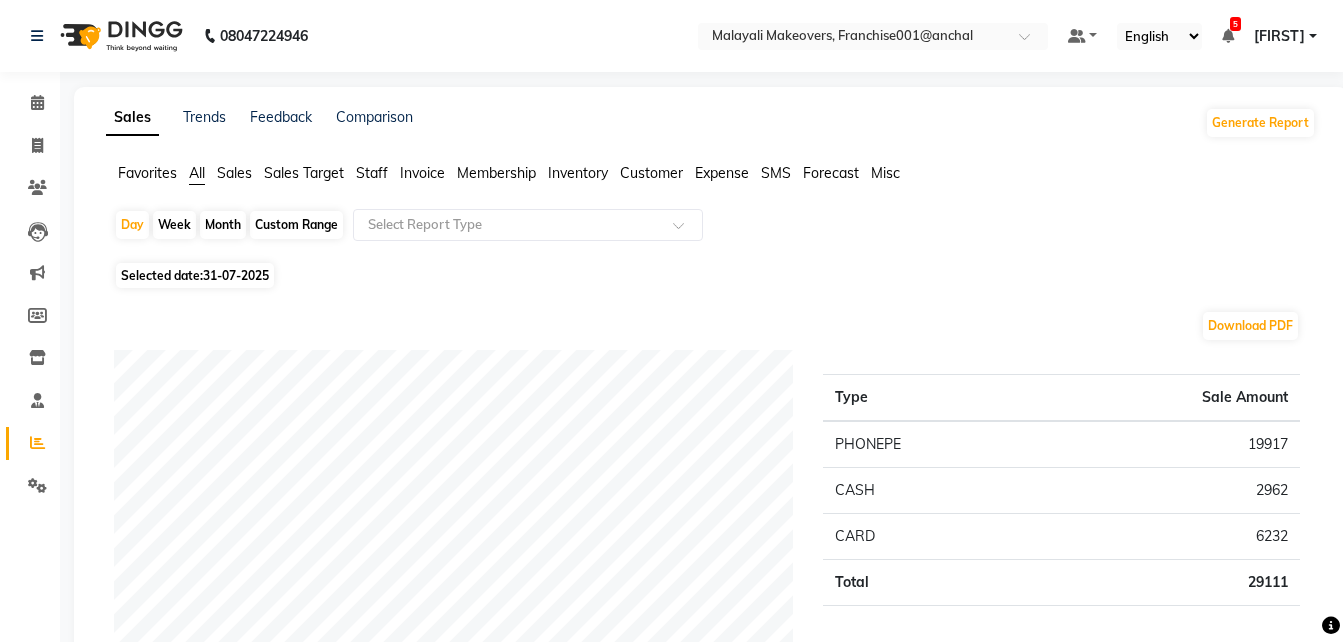 scroll, scrollTop: 0, scrollLeft: 0, axis: both 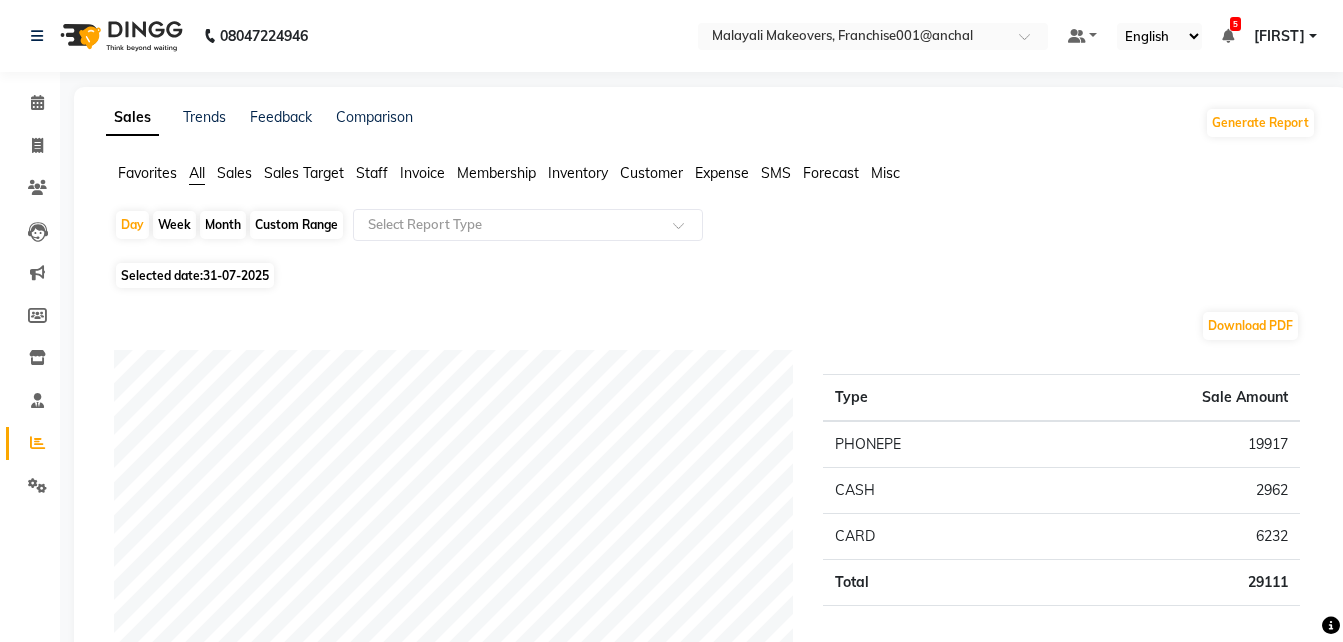 click on "Month" 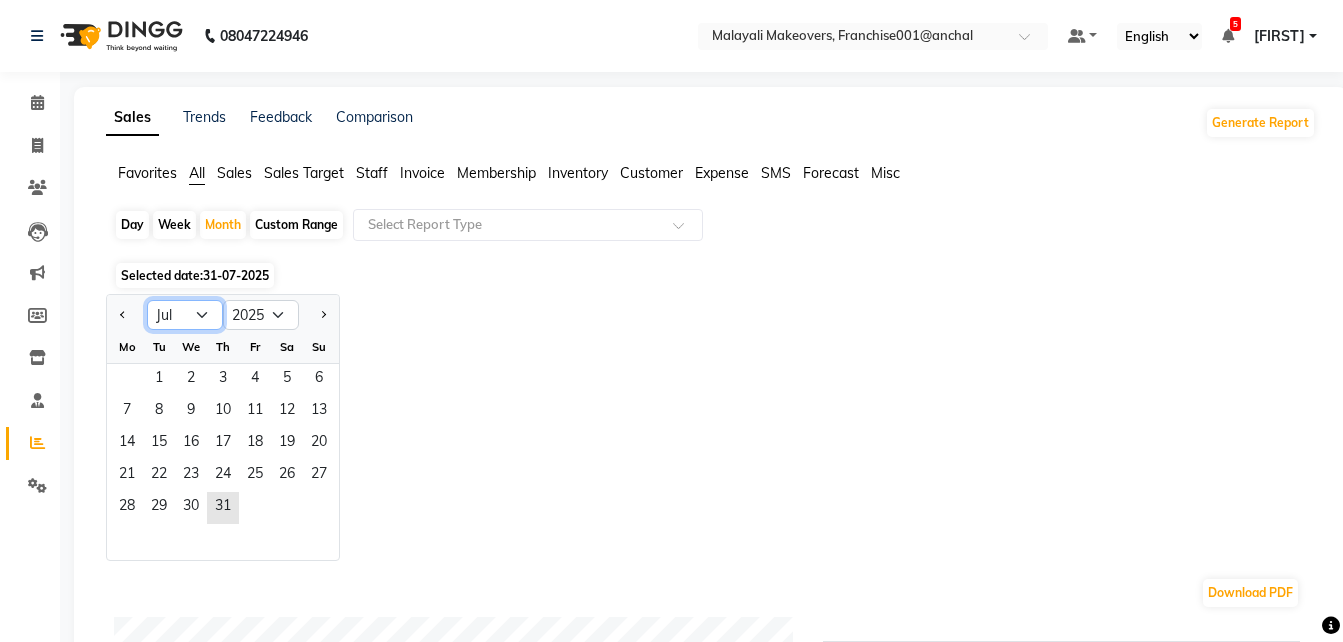 click on "Jan Feb Mar Apr May Jun Jul Aug Sep Oct Nov Dec" 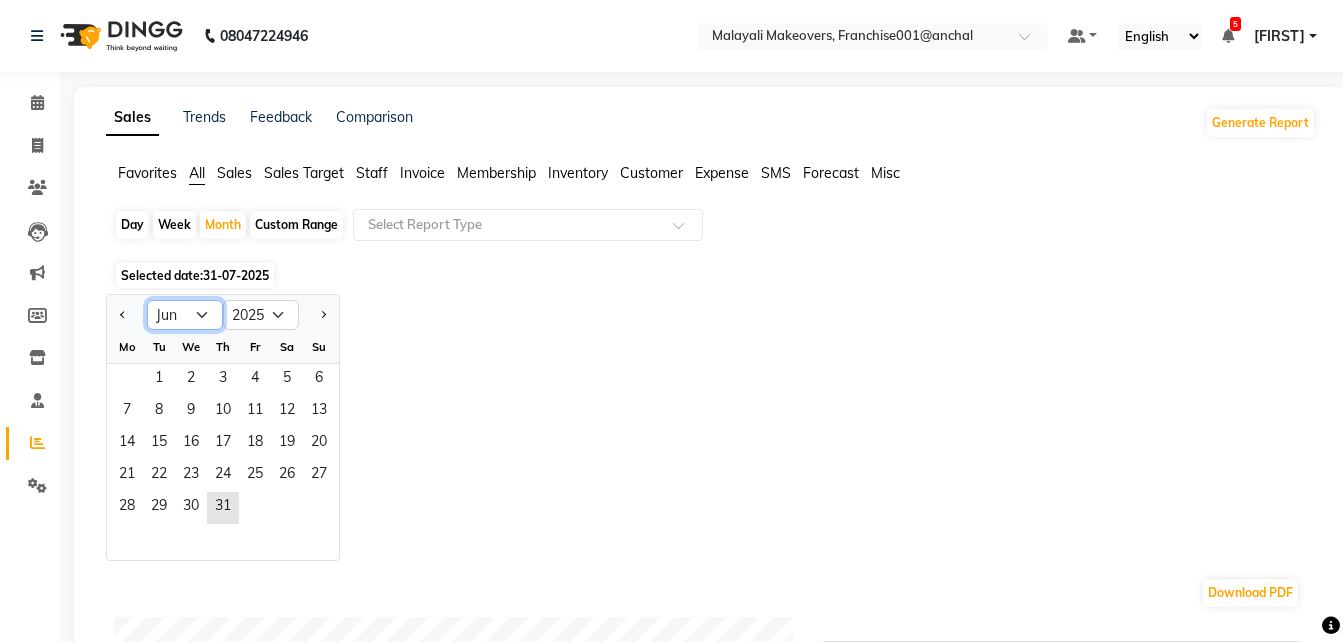 click on "Jan Feb Mar Apr May Jun Jul Aug Sep Oct Nov Dec" 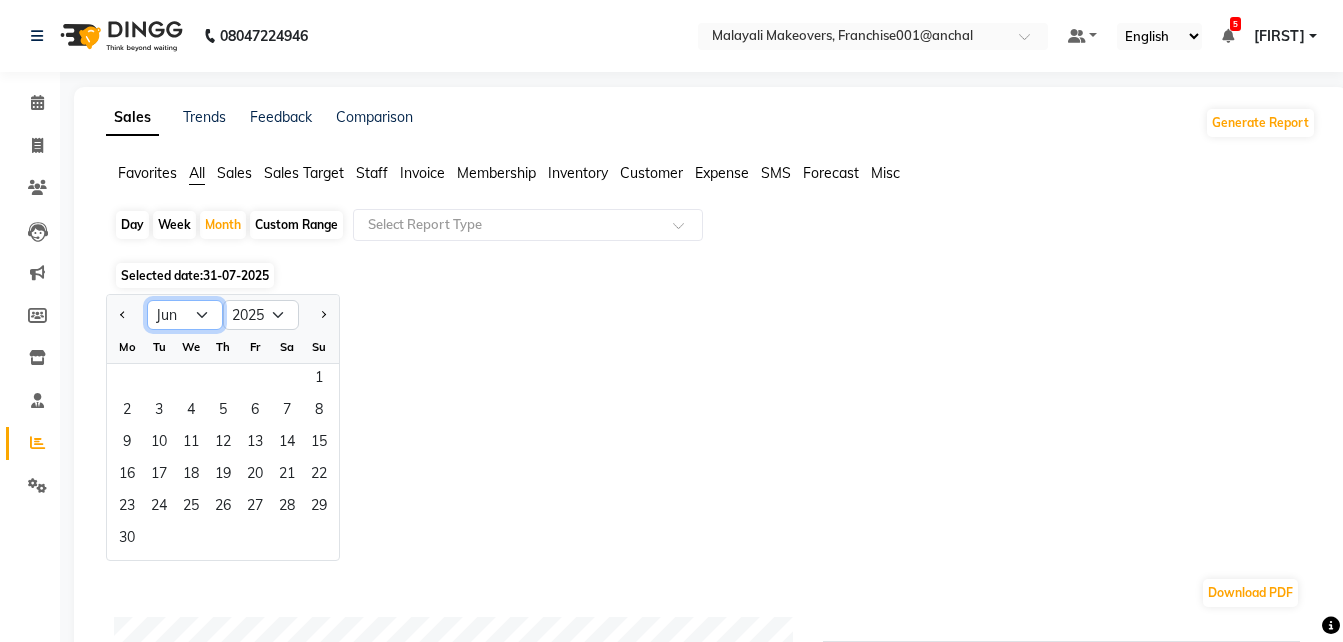 click on "Jan Feb Mar Apr May Jun Jul Aug Sep Oct Nov Dec" 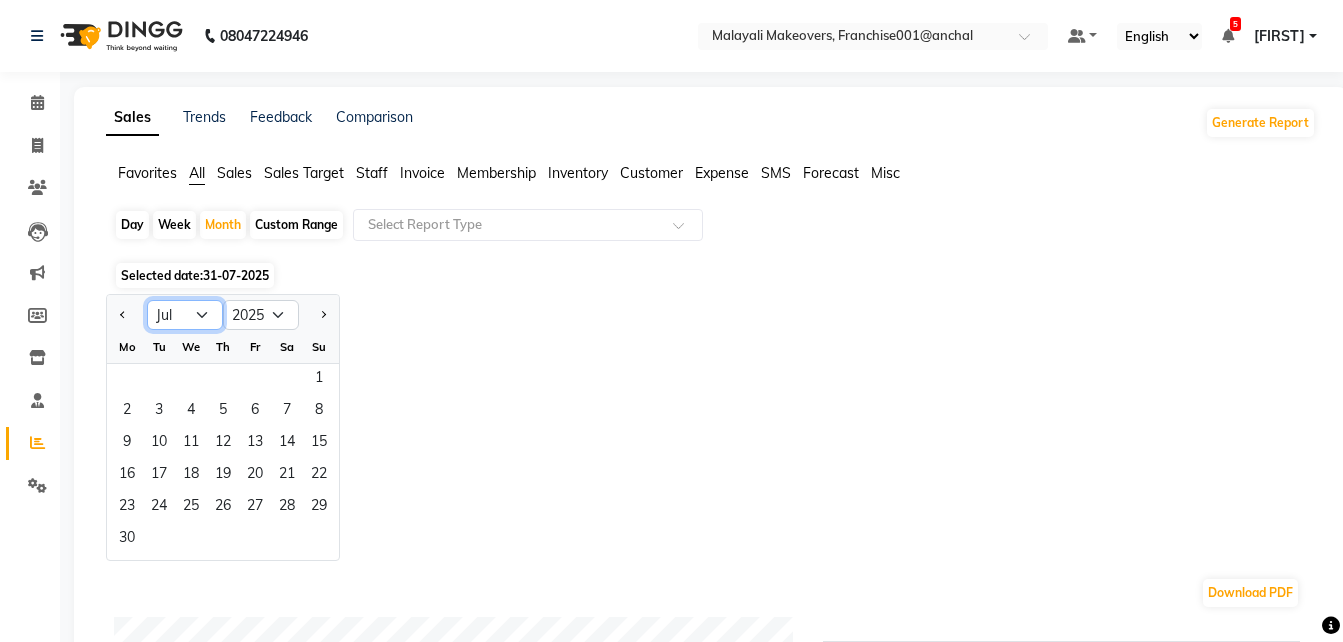 click on "Jan Feb Mar Apr May Jun Jul Aug Sep Oct Nov Dec" 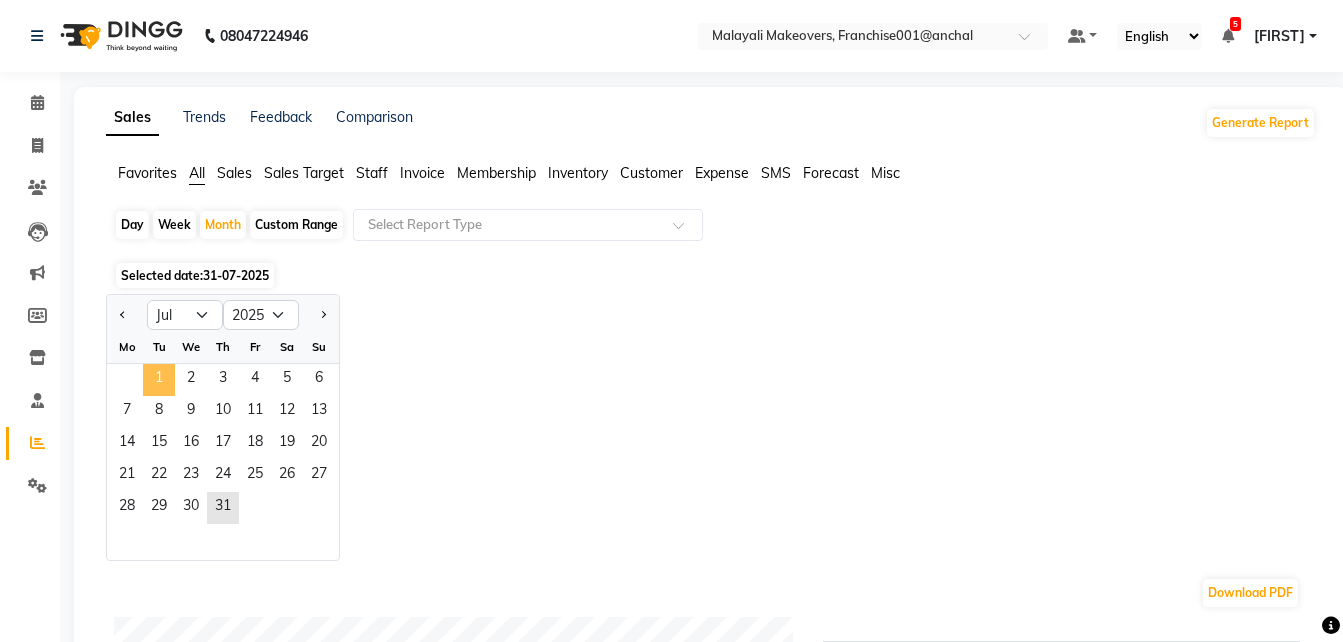 click on "1" 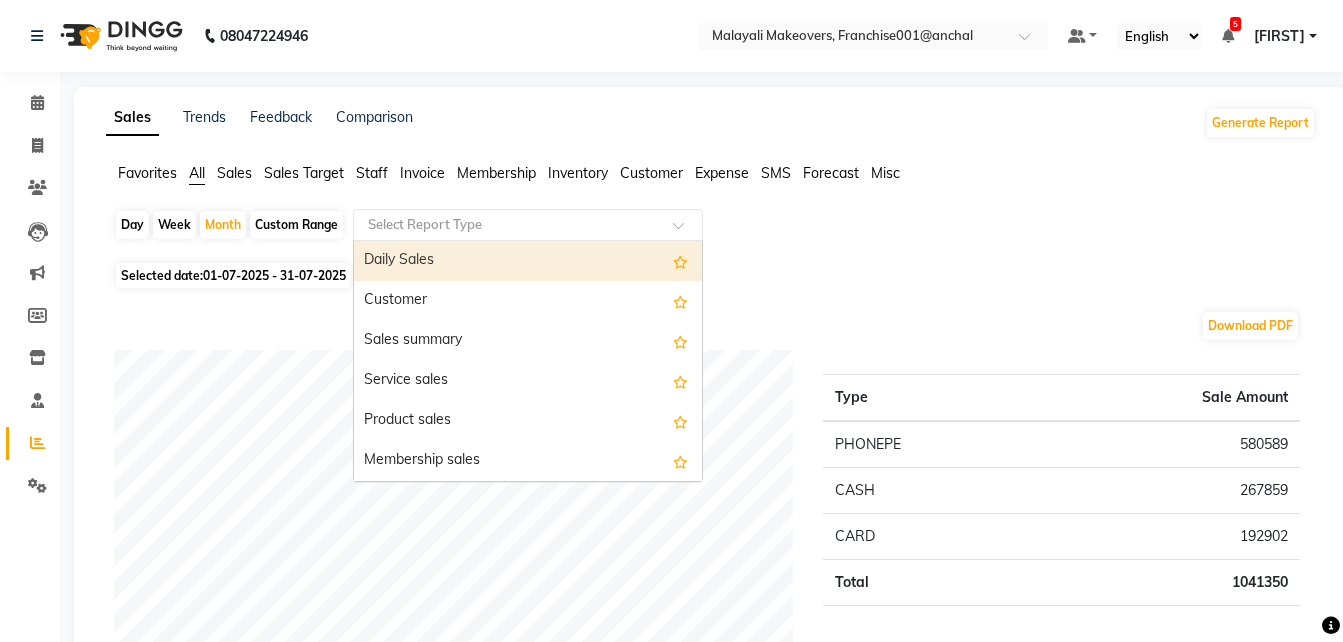 click on "Select Report Type" 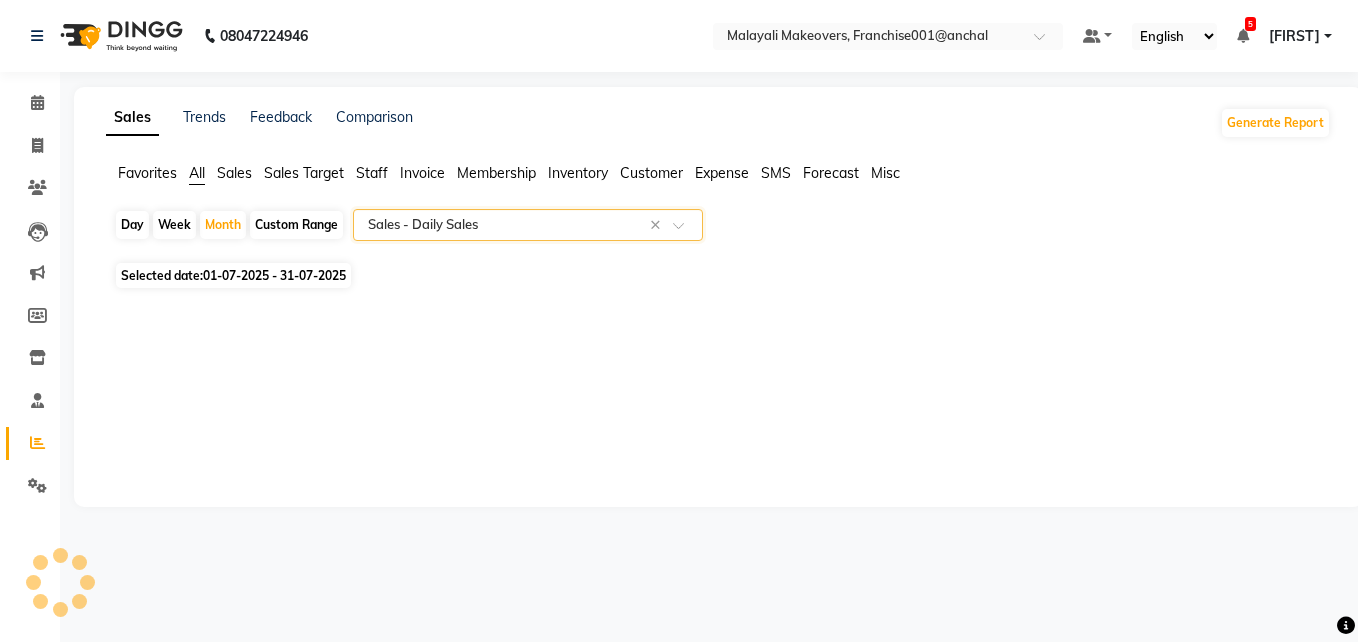 select on "full_report" 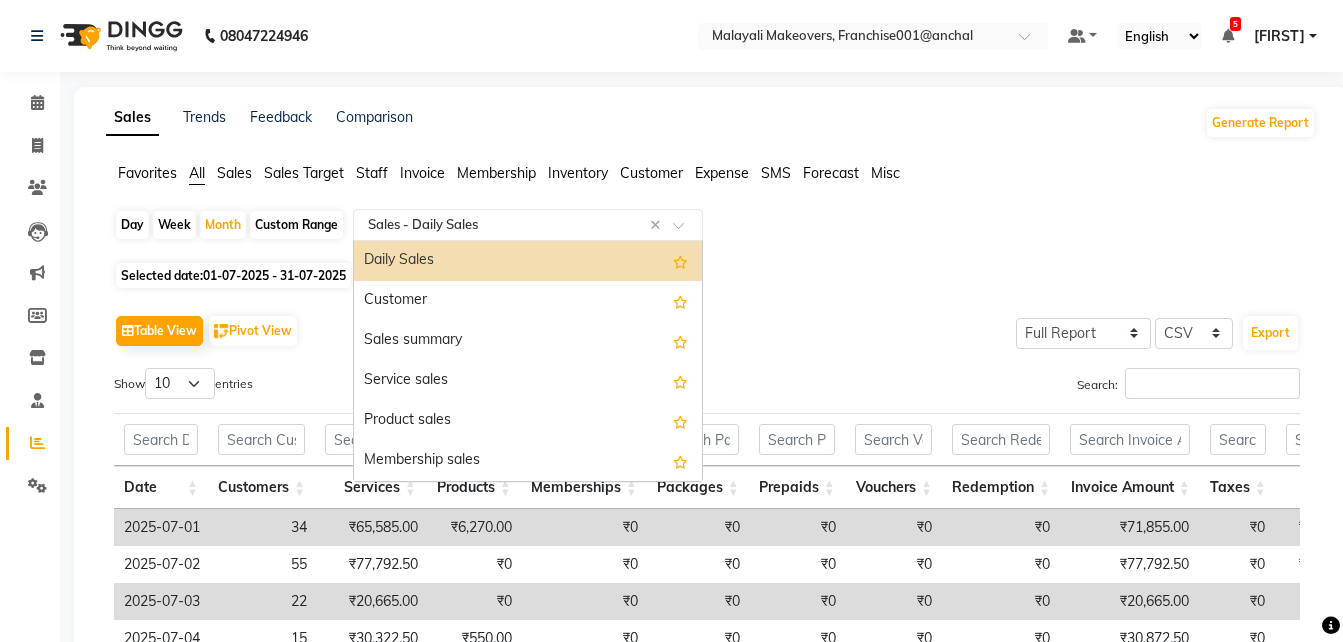 click on "Select Report Type × Sales -  Daily Sales ×" 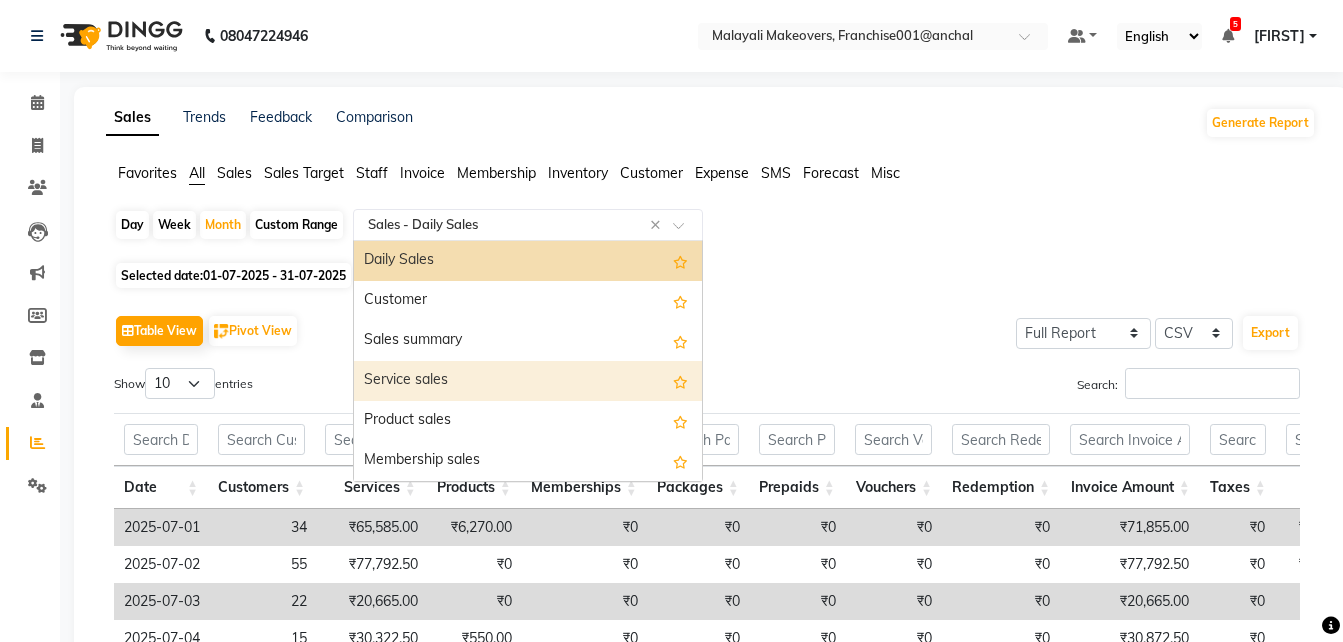 click on "Service sales" at bounding box center [528, 381] 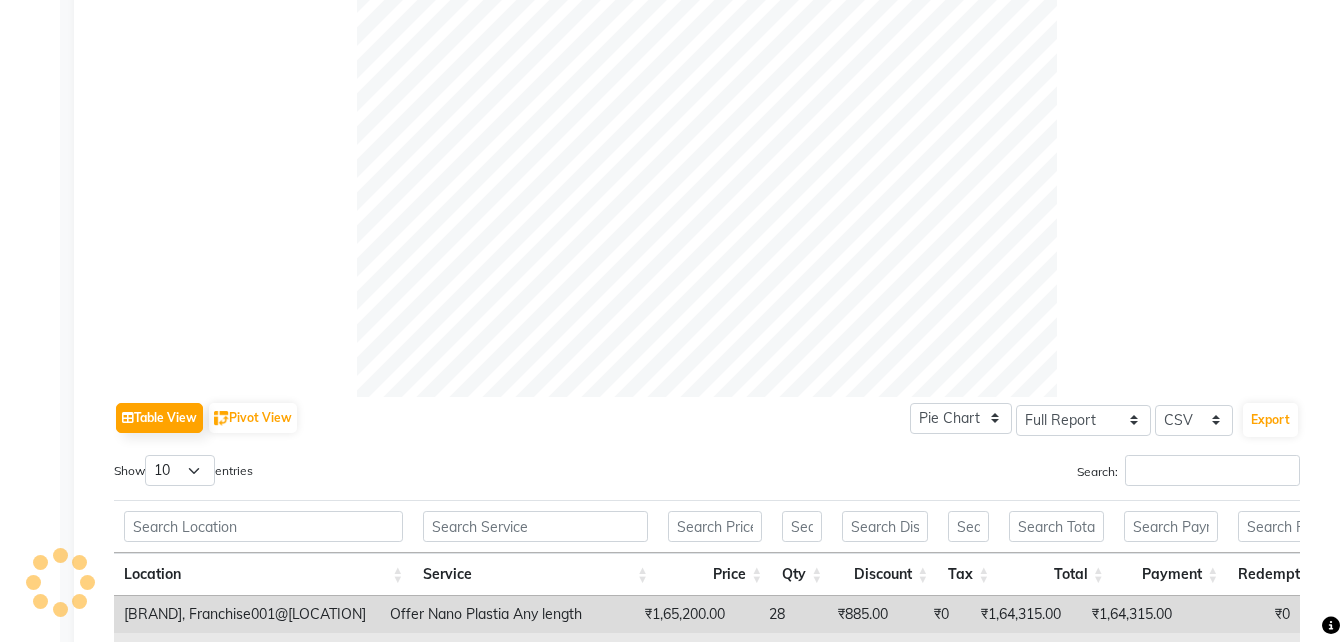 scroll, scrollTop: 800, scrollLeft: 0, axis: vertical 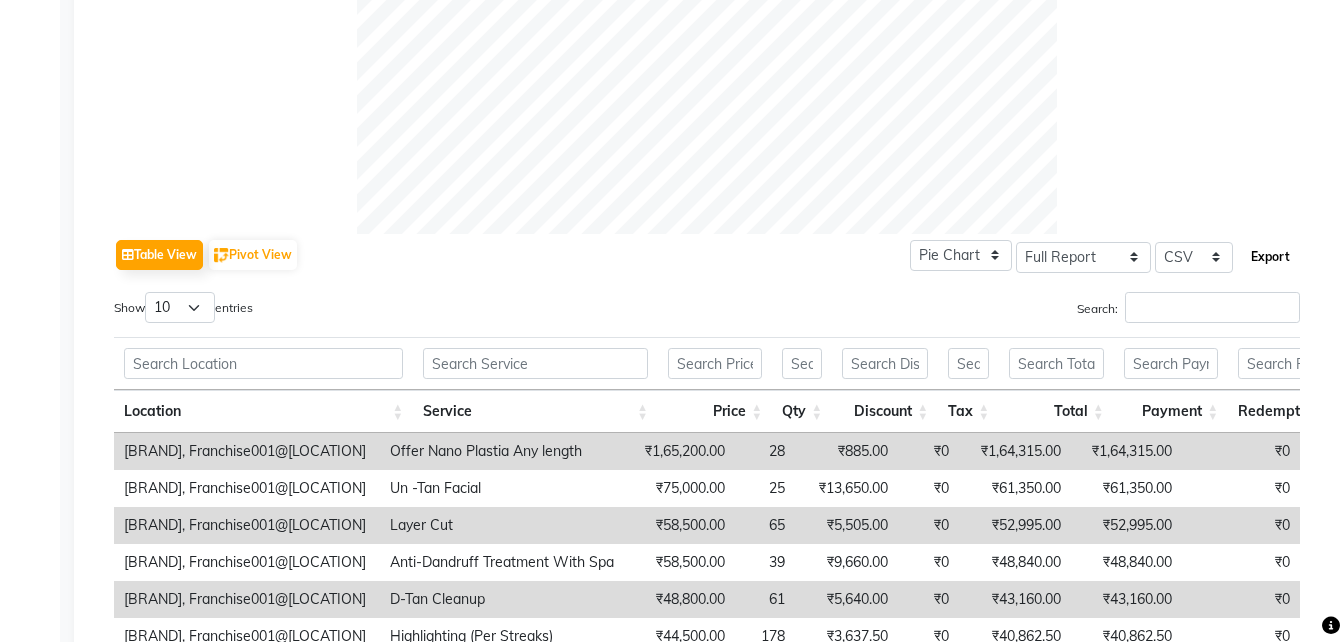 click on "Export" 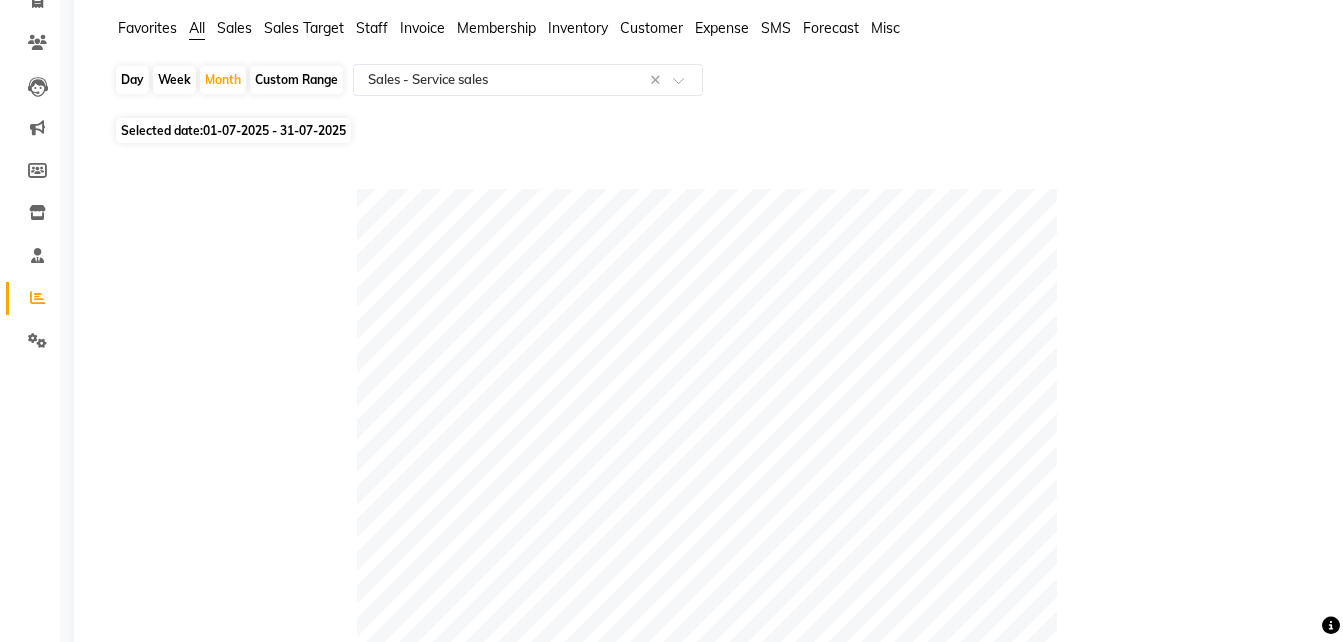 scroll, scrollTop: 0, scrollLeft: 0, axis: both 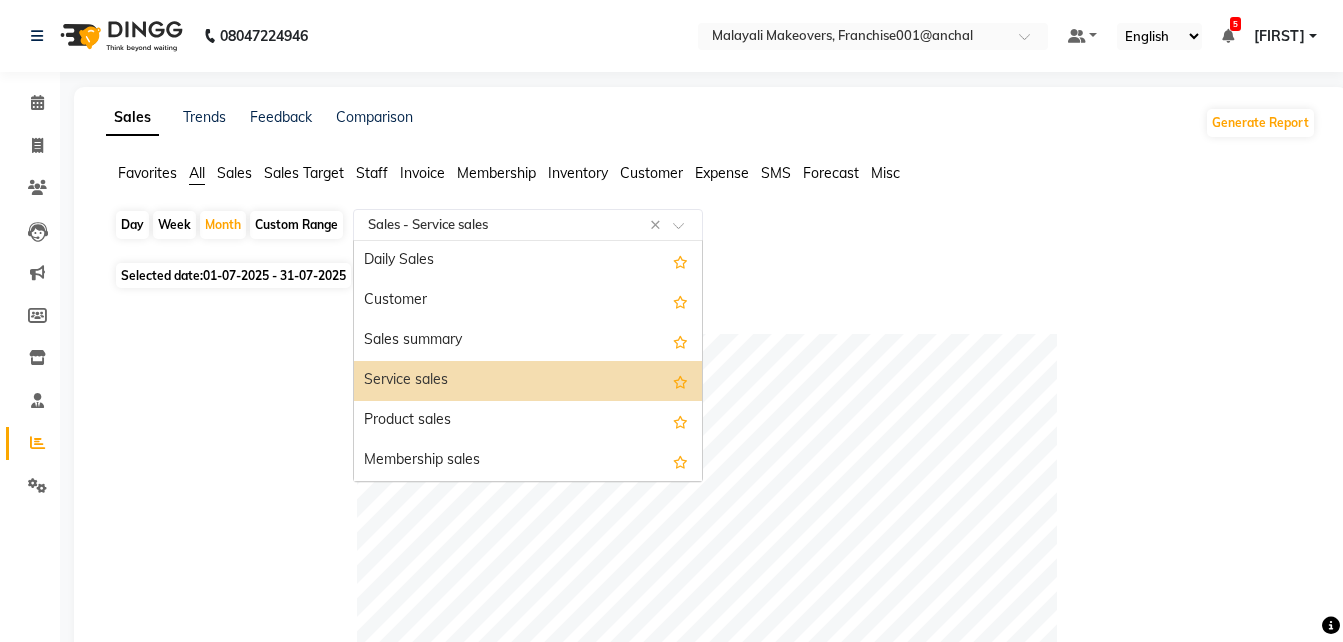click on "Select Report Type × Sales -  Service sales ×" 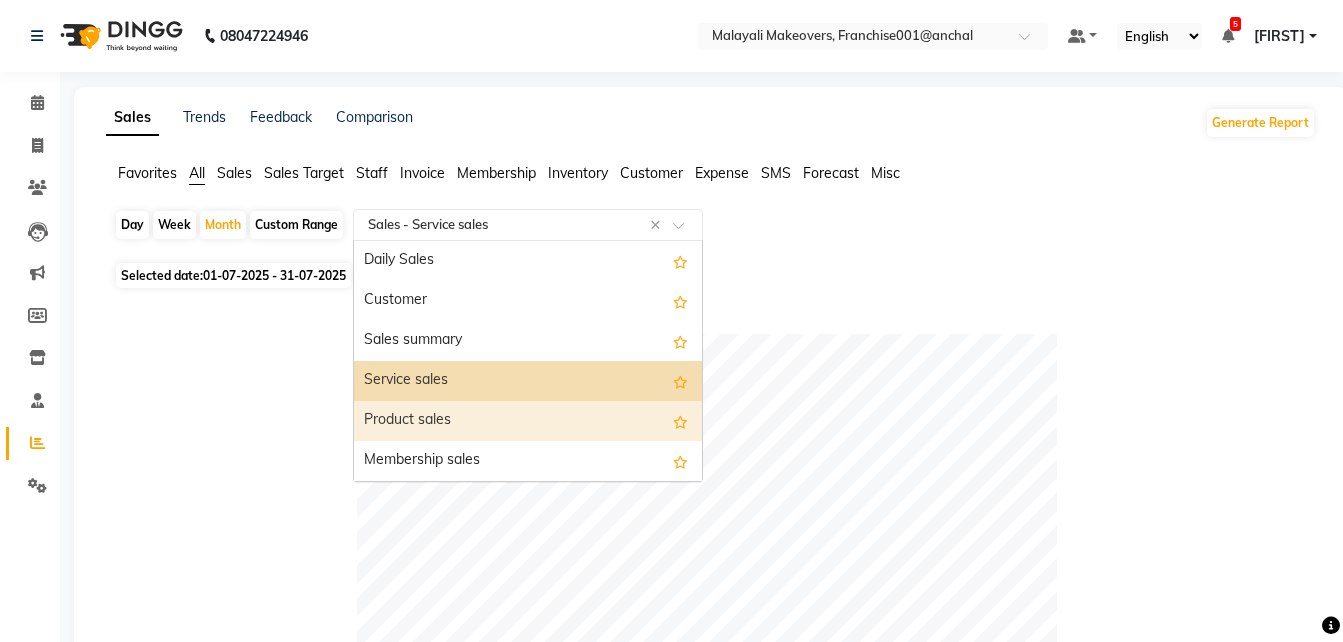 click on "Product sales" at bounding box center [528, 421] 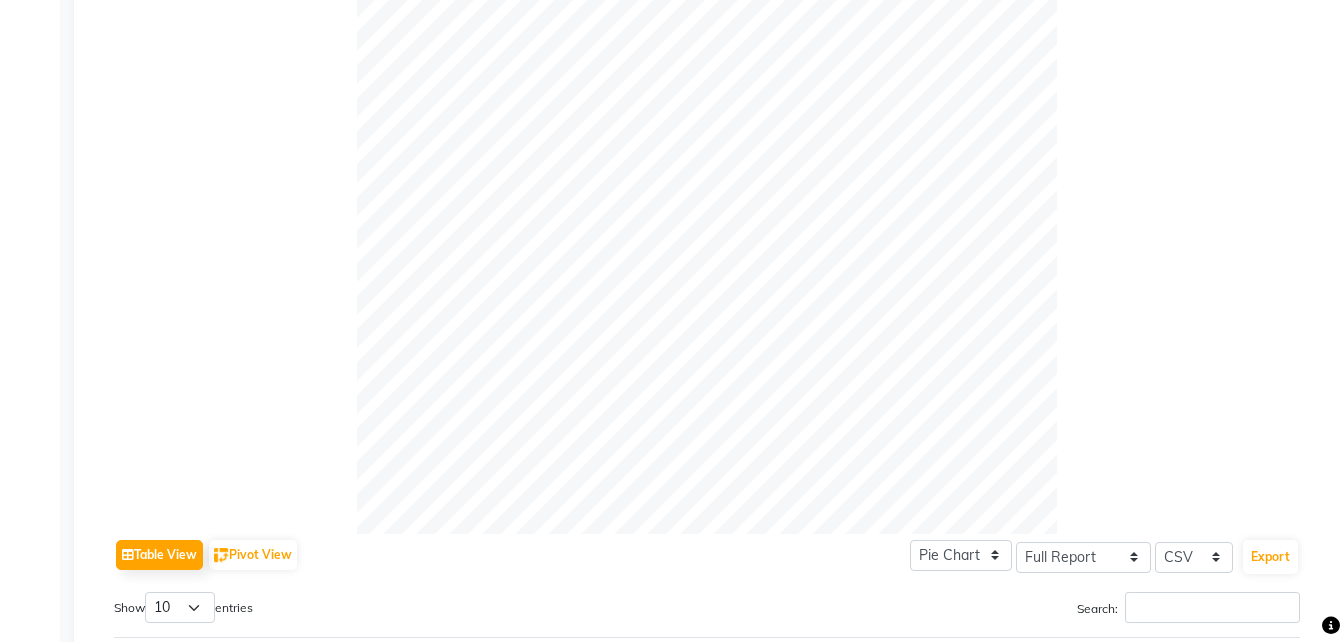 scroll, scrollTop: 700, scrollLeft: 0, axis: vertical 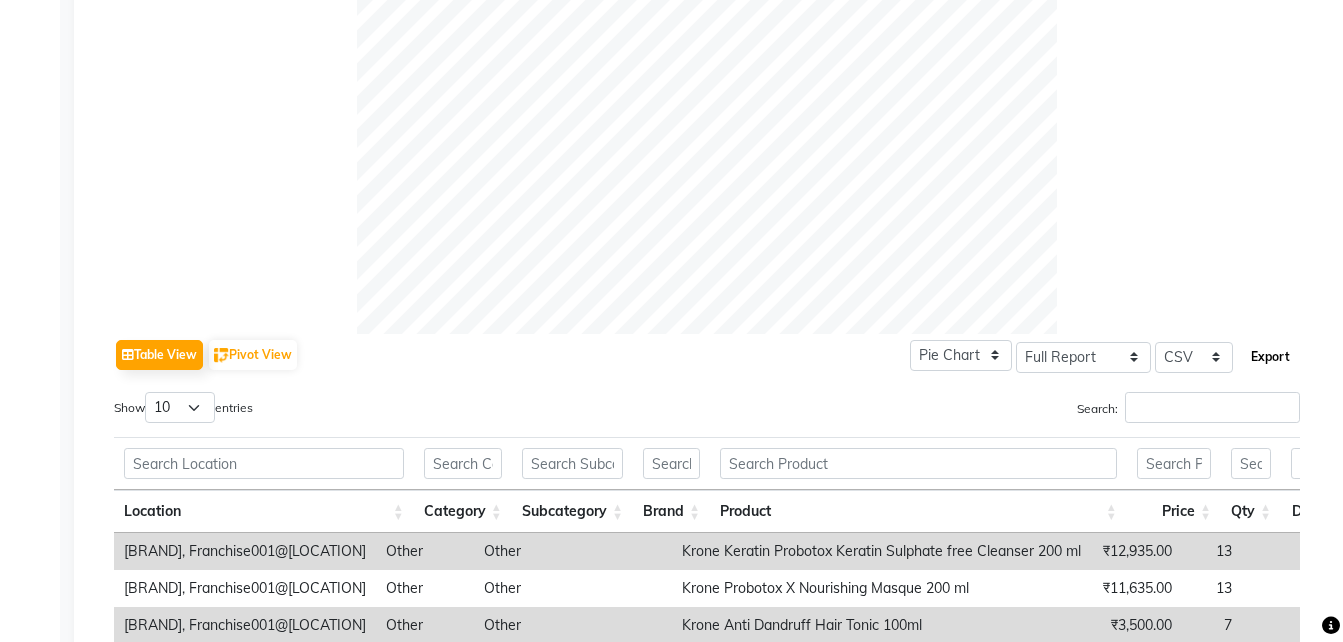 click on "Export" 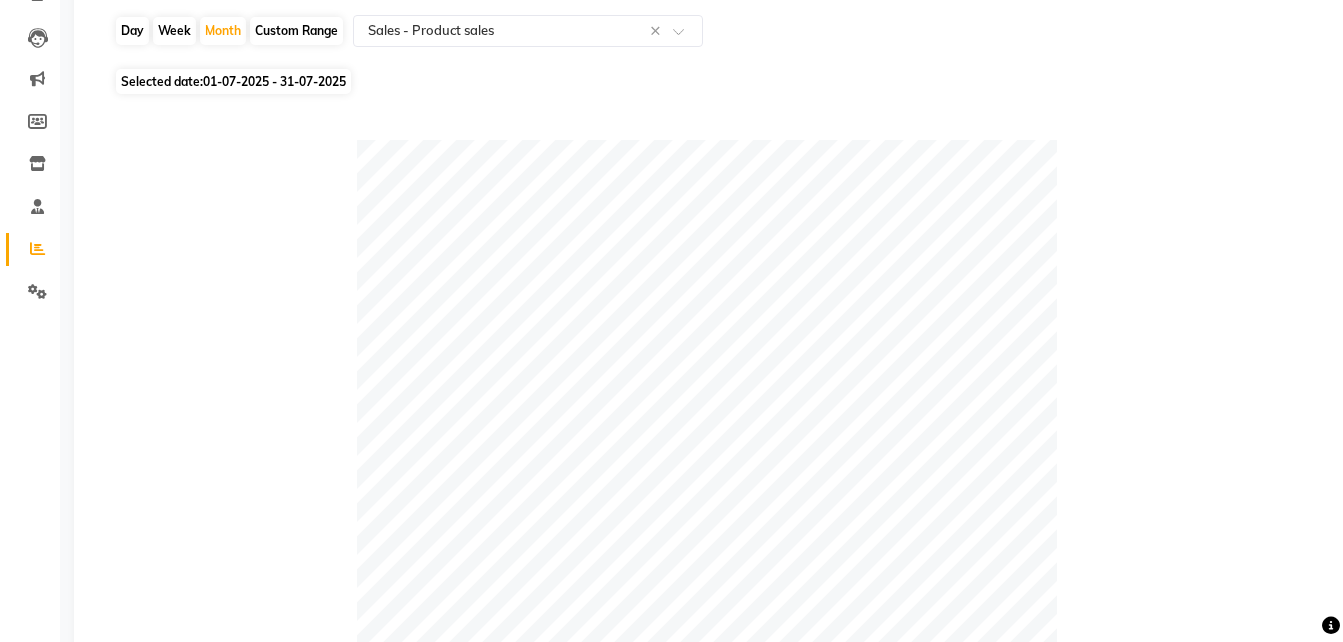 scroll, scrollTop: 0, scrollLeft: 0, axis: both 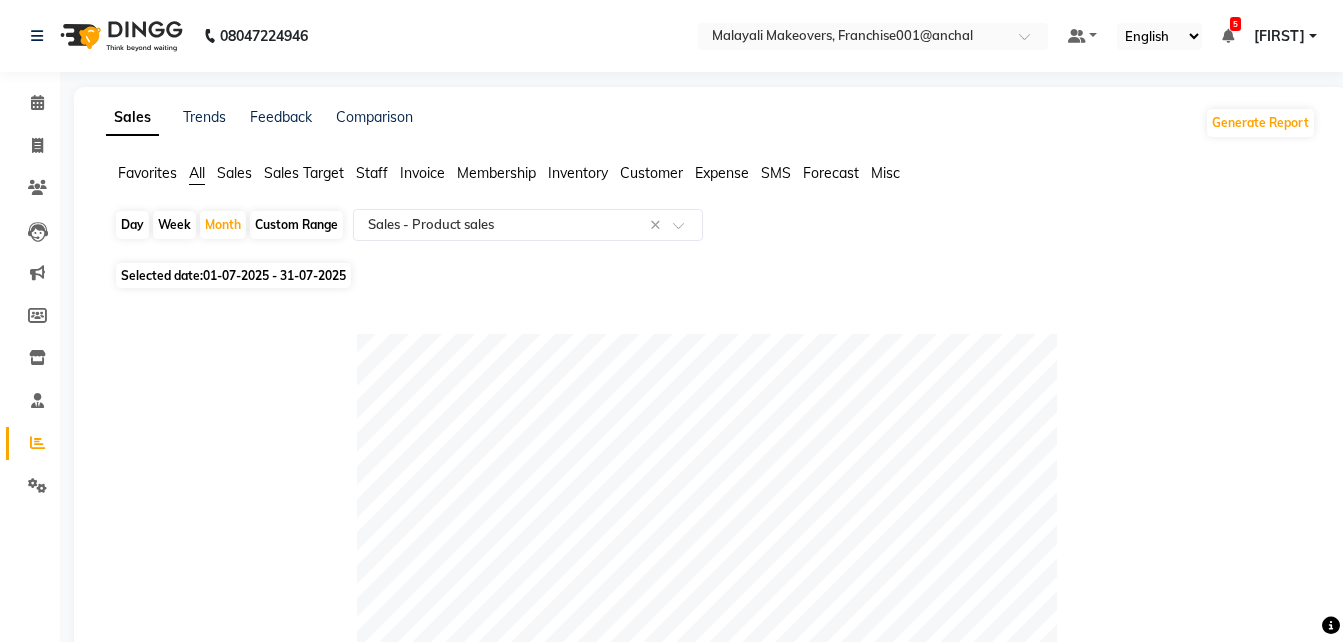 click on "Custom Range" 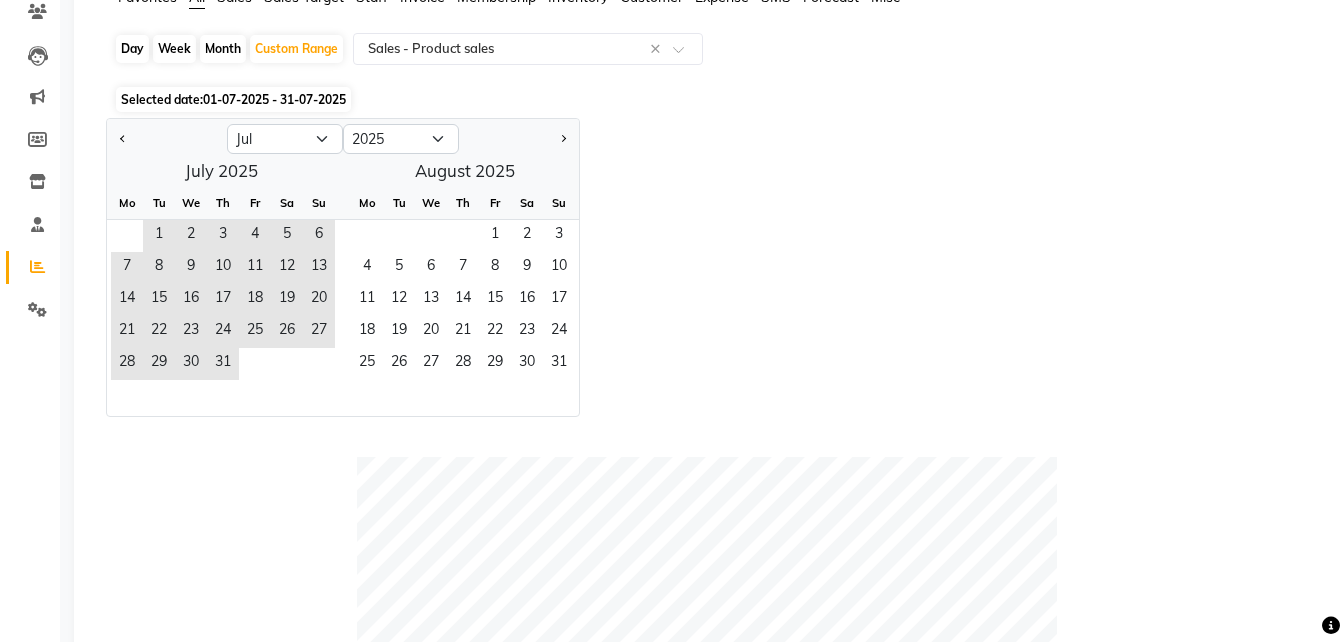 scroll, scrollTop: 0, scrollLeft: 0, axis: both 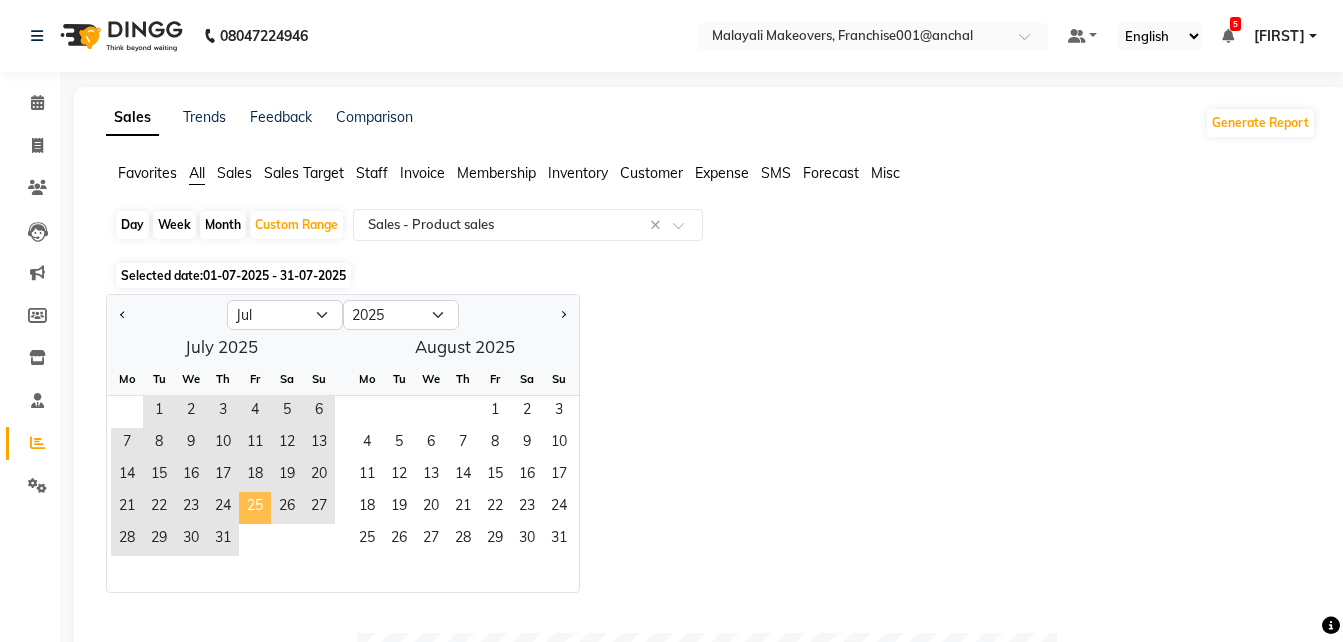click on "25" 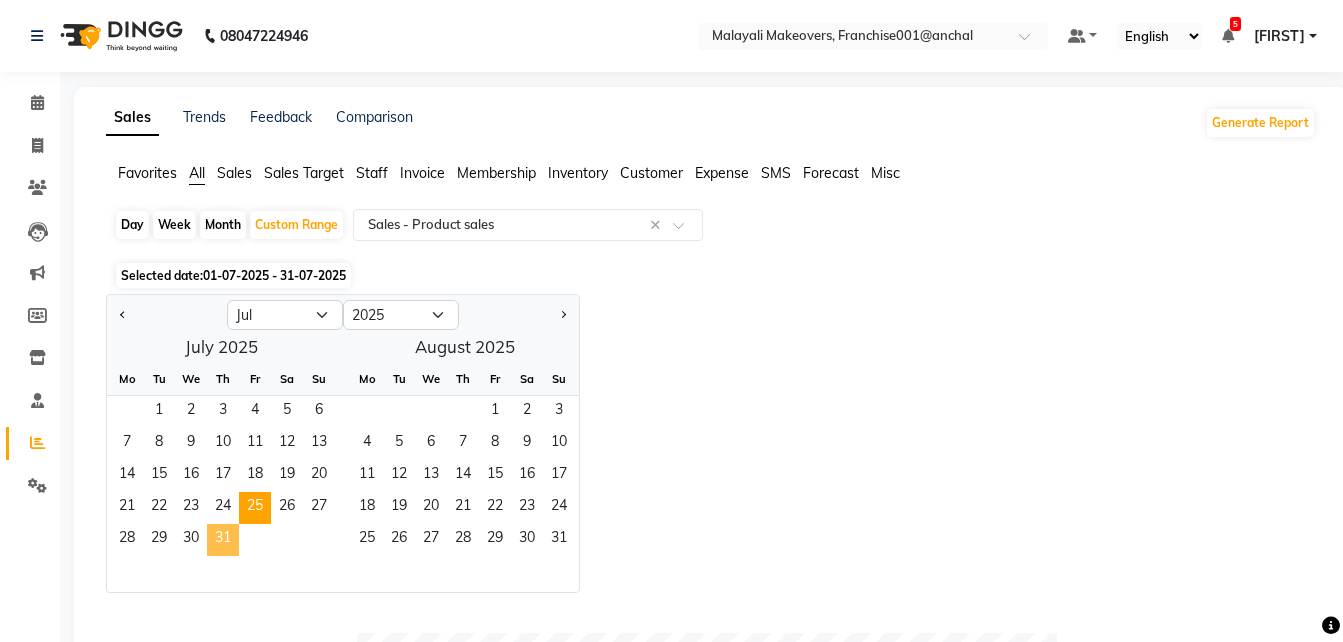 click on "31" 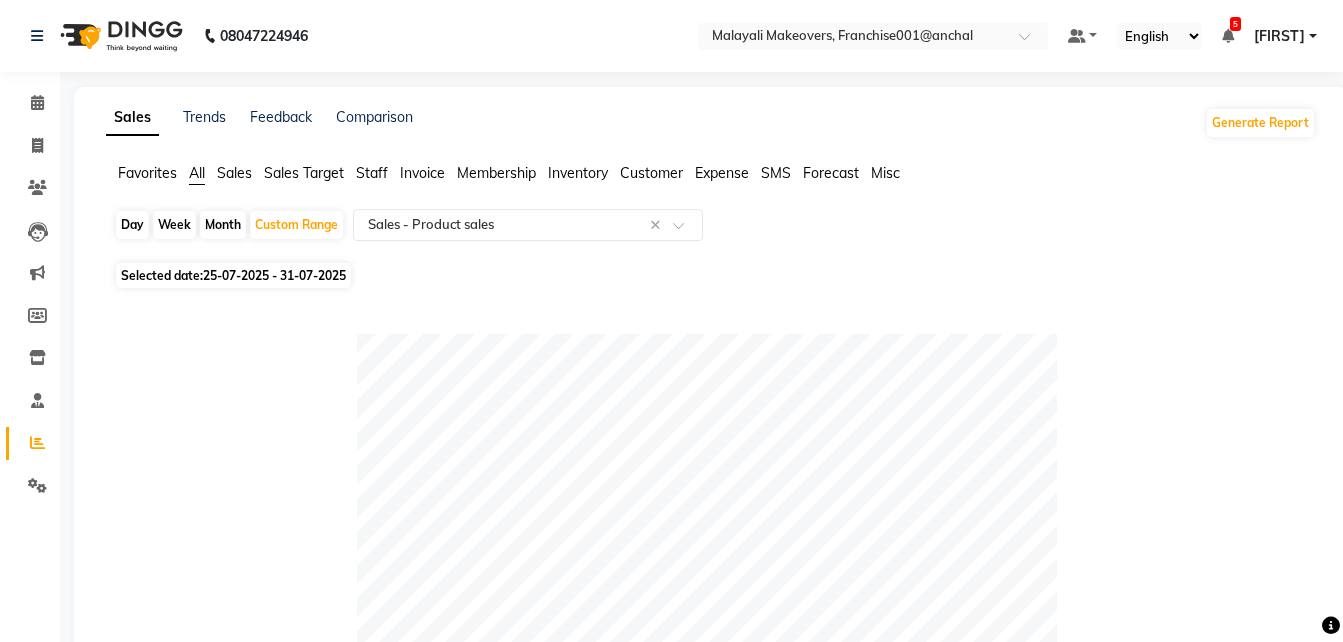 click on "Showing 1 to 1 of 1 entries (filtered from 44 total entries)  Table View  Pivot View  Pie Chart Bar Chart Select Full Report Filtered Report Select CSV PDF  Export  Show  10 25 50 100  entries Search: Location Category Subcategory Brand Product Price Qty Discount Tax Total Location Category Subcategory Brand Product Price Qty Discount Tax Total Total ₹8,760.00 12 ₹0 ₹0 ₹8,760.00 [BRAND], Franchise001@[LOCATION] Other Other Krone Anti Dandruff Hair Tonic 100ml ₹2,000.00 4 ₹0 ₹0 ₹2,000.00 [BRAND], Franchise001@[LOCATION] Other Other Matrix Opti.Care Smooth Serum100ml ₹1,770.00 3 ₹0 ₹0 ₹1,770.00 [BRAND], Franchise001@[LOCATION] Other Other Brillare Ceramide Shampoo 200ml ₹1,295.00 1 ₹0 ₹0 ₹1,295.00 [BRAND], Franchise001@[LOCATION] Other Other SCH Bc Frizz Away Shampoo Babassu Oil 250 ml" 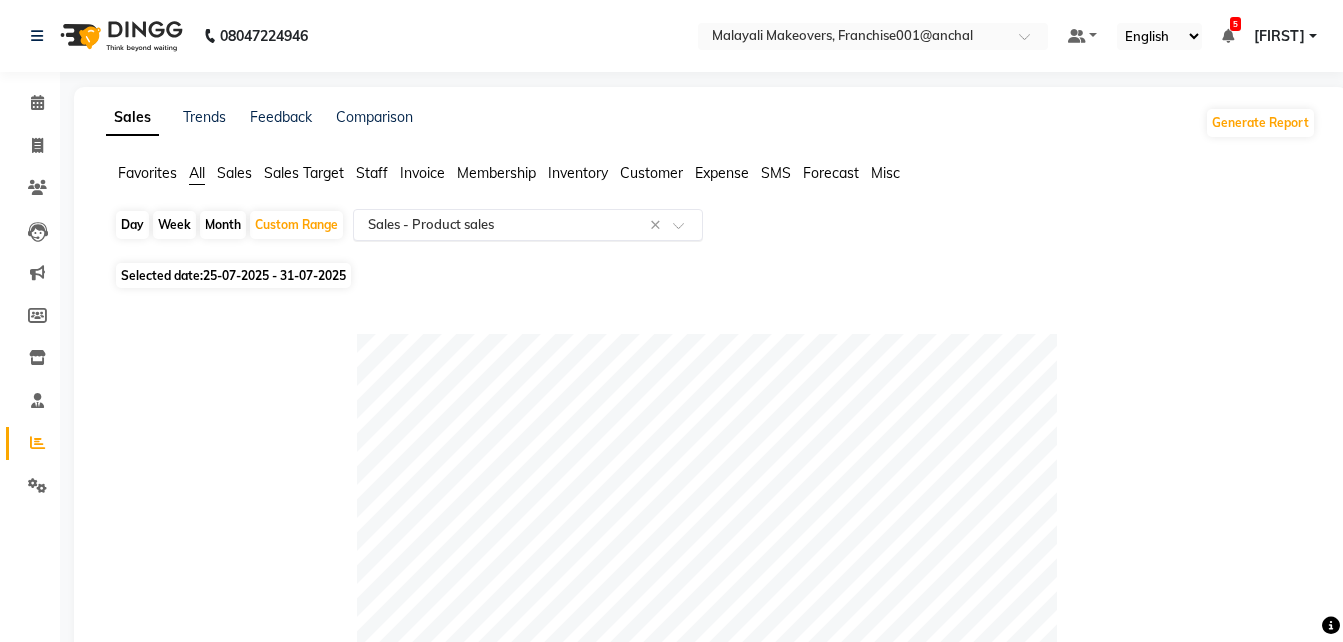 click 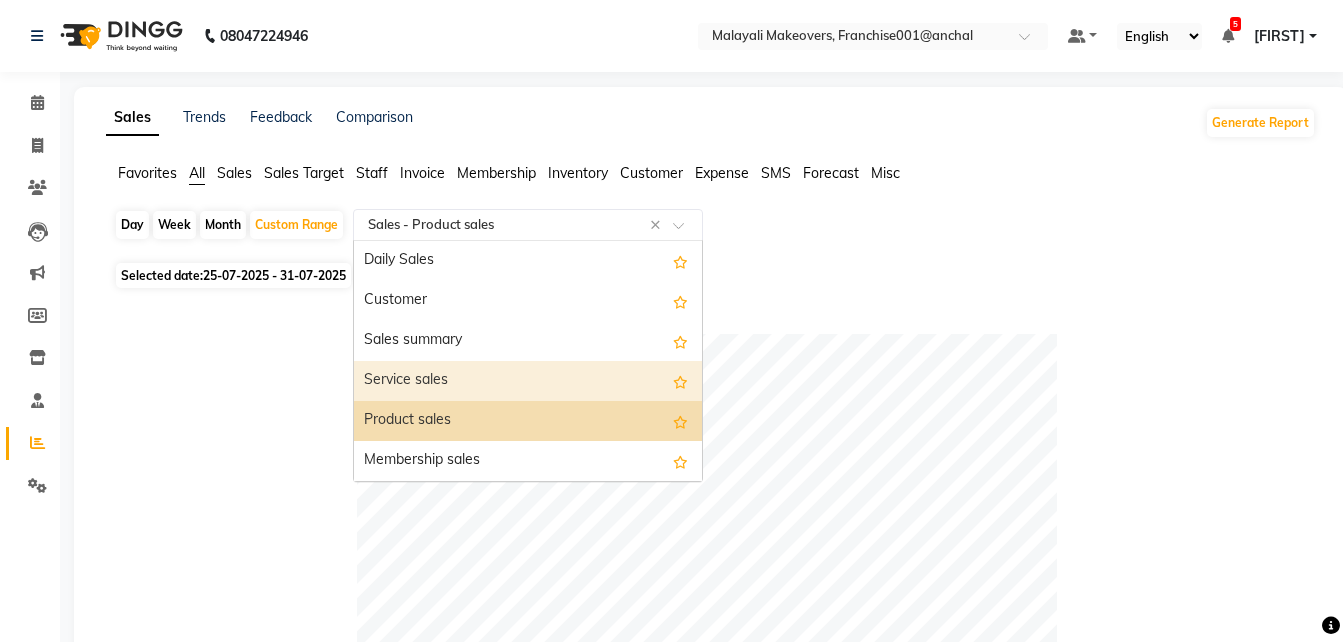 click on "Service sales" at bounding box center [528, 381] 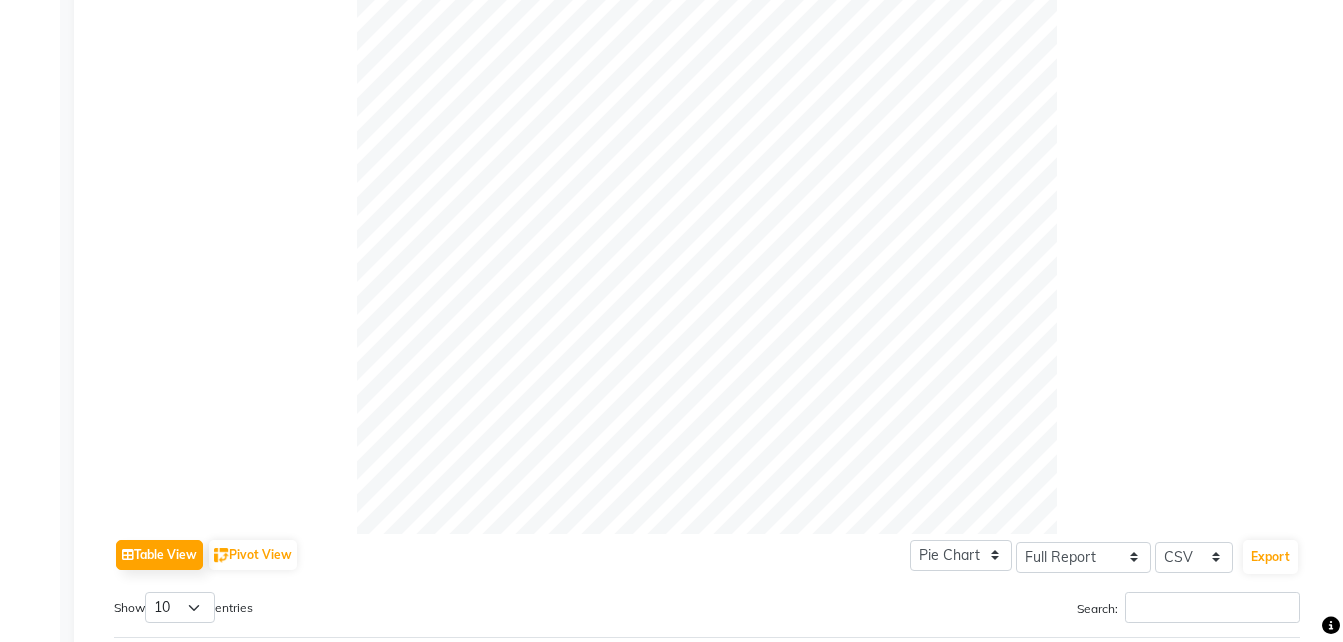 scroll, scrollTop: 900, scrollLeft: 0, axis: vertical 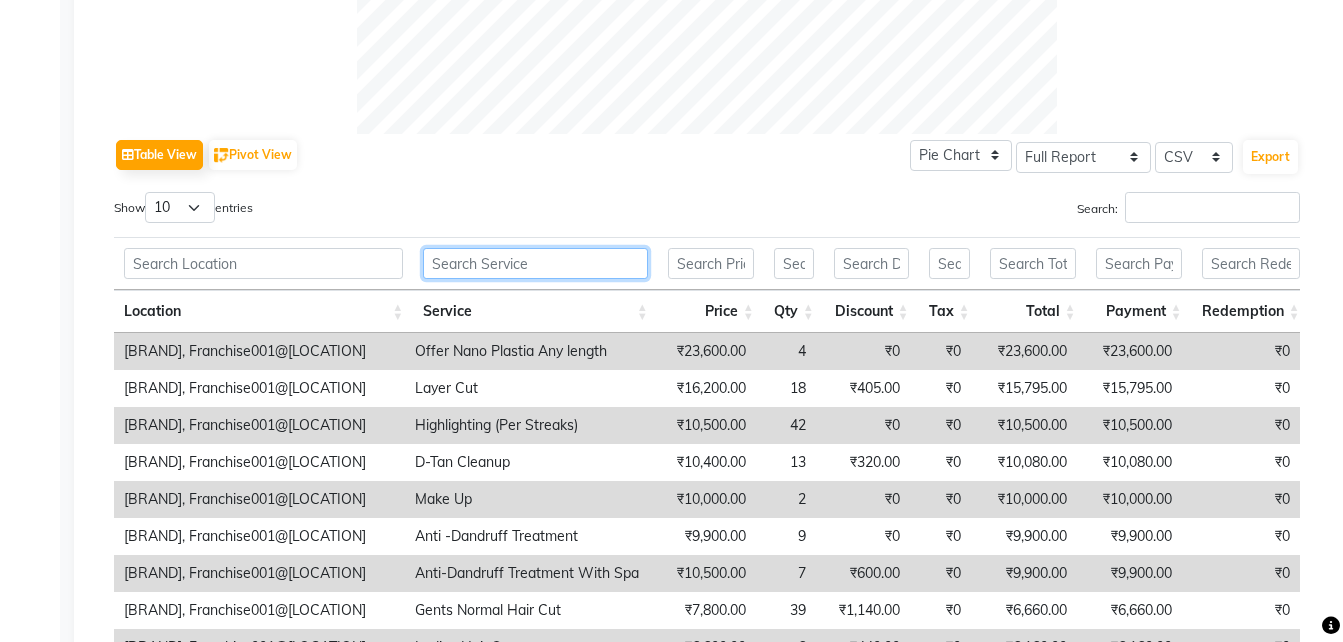 click at bounding box center [535, 263] 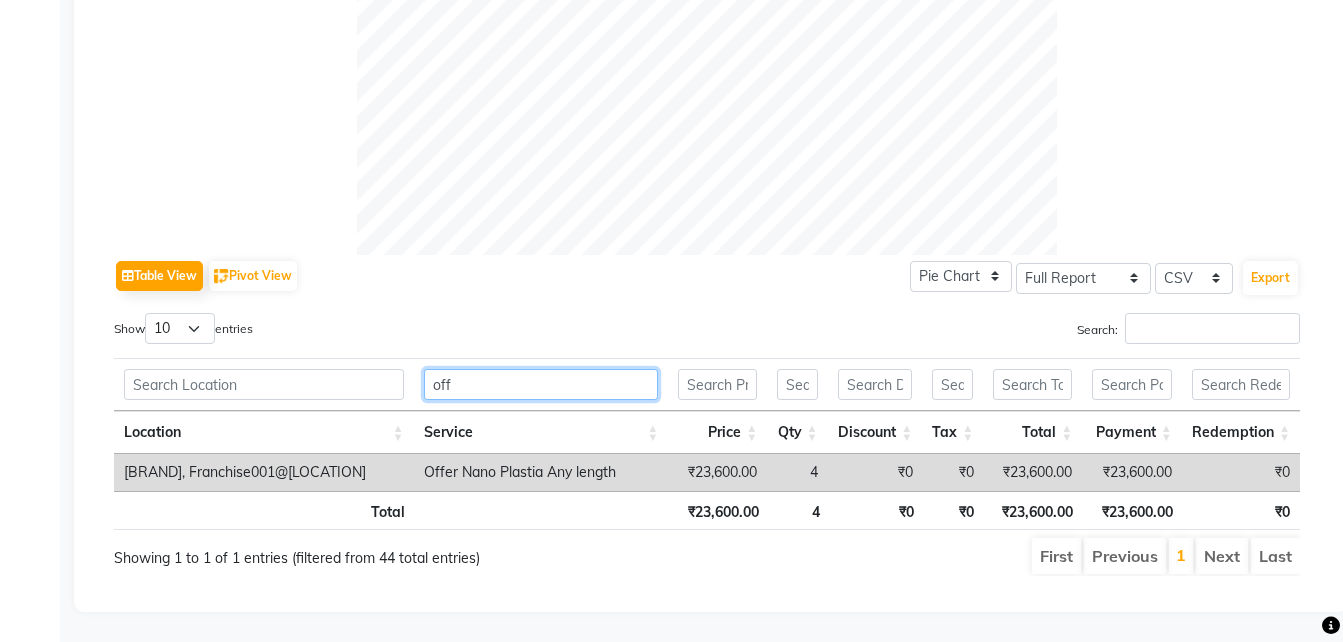 scroll, scrollTop: 794, scrollLeft: 0, axis: vertical 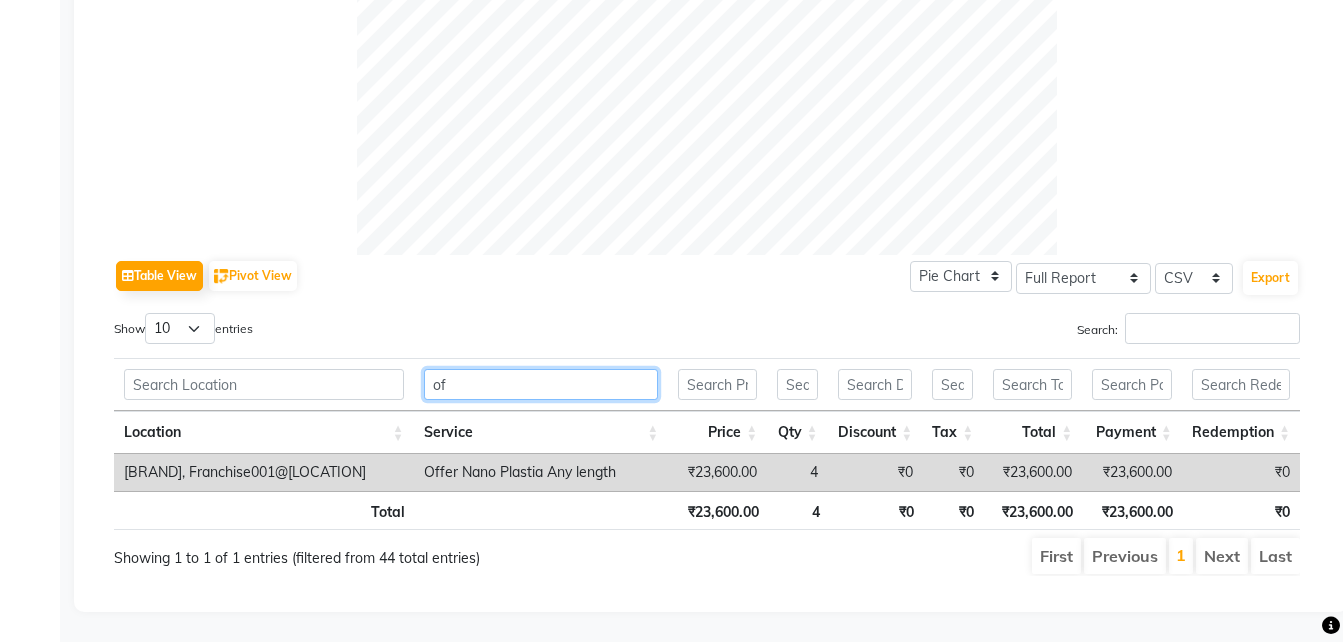 type on "o" 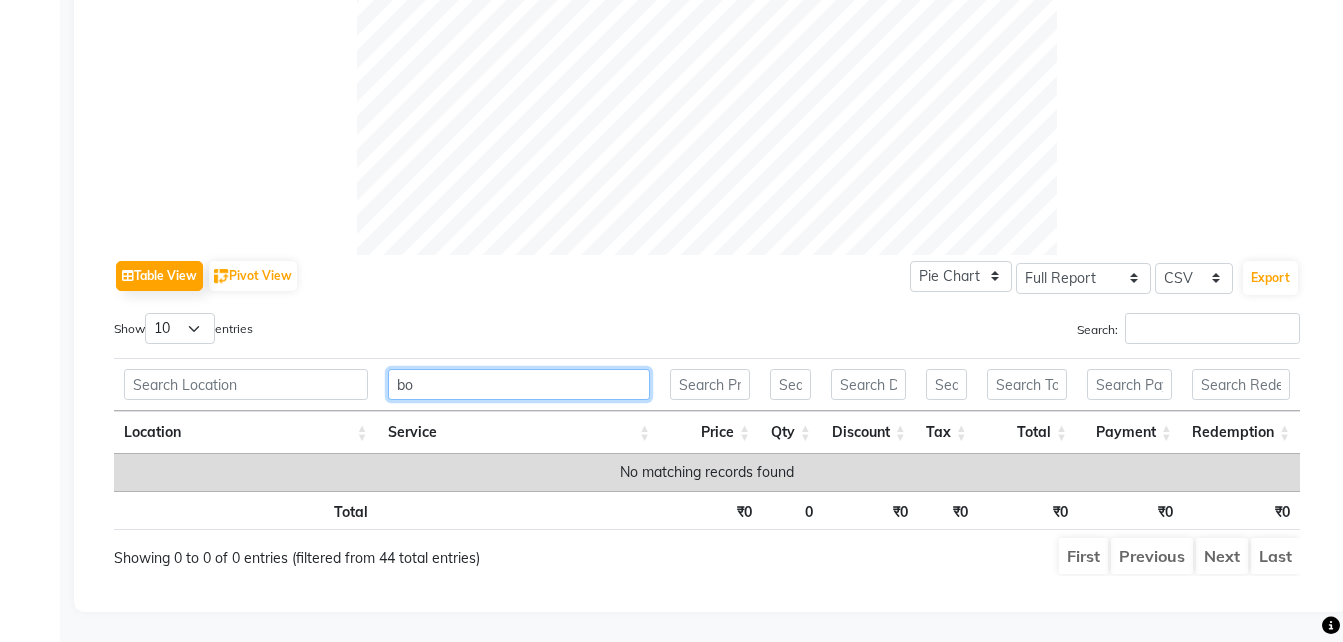 scroll, scrollTop: 794, scrollLeft: 0, axis: vertical 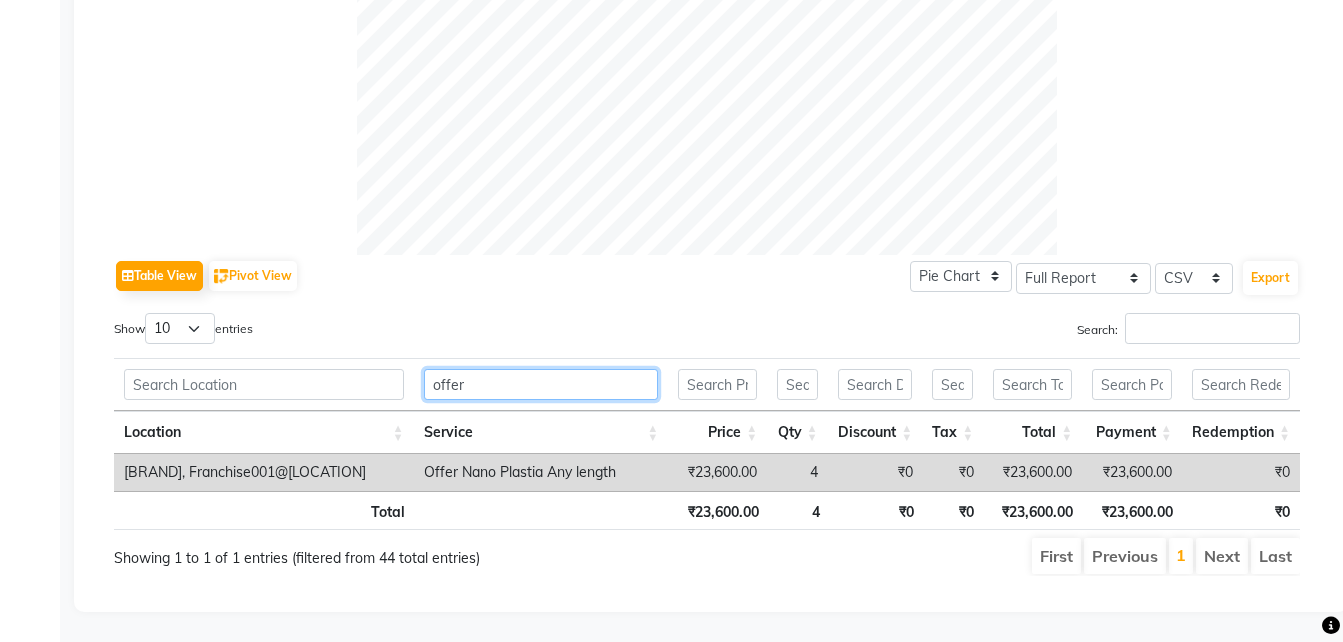 type on "offer" 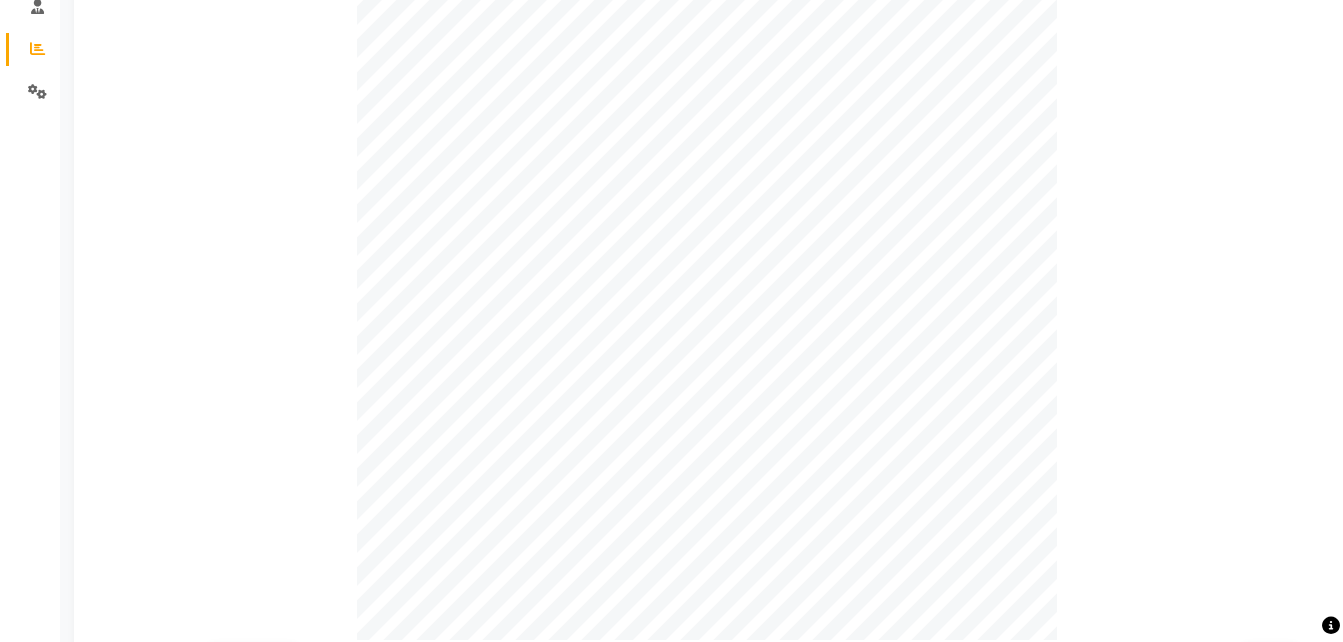 scroll, scrollTop: 0, scrollLeft: 0, axis: both 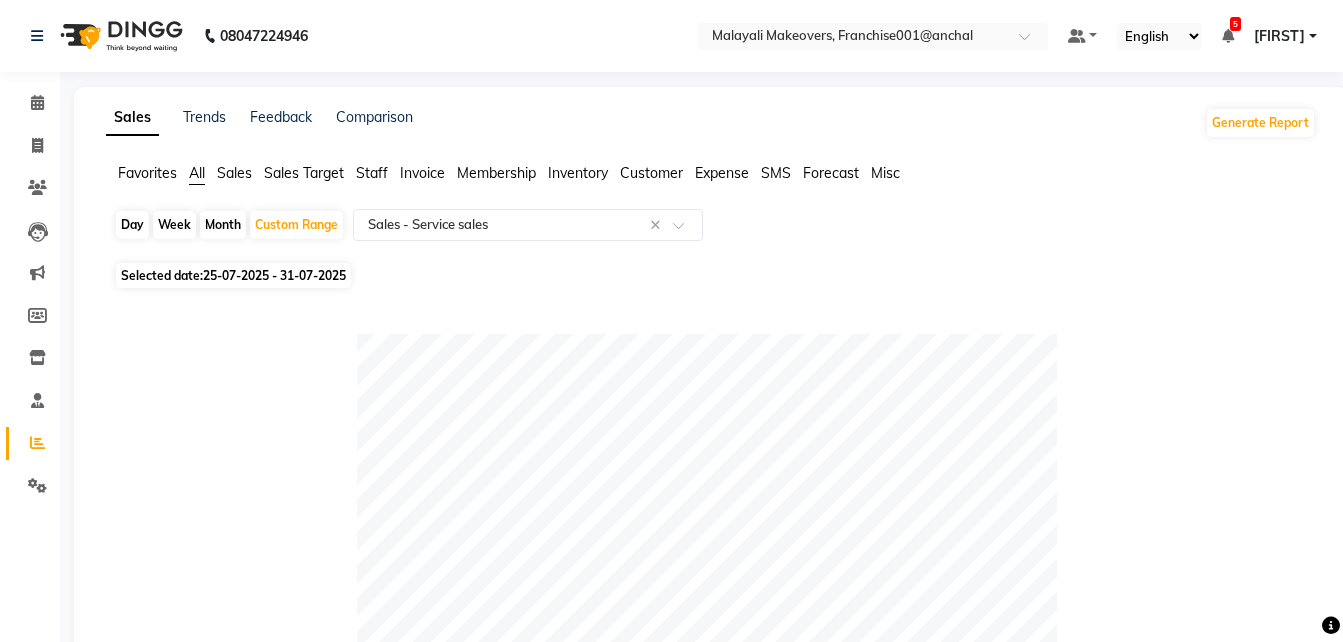 click on "Month" 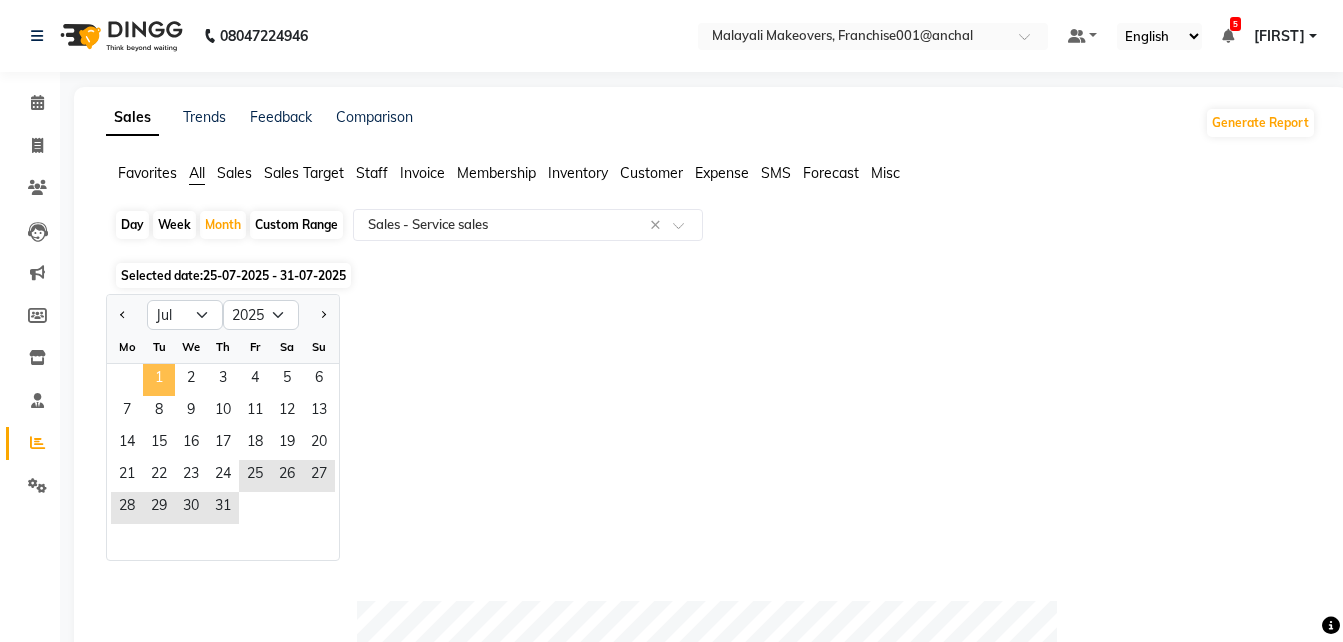 click on "1" 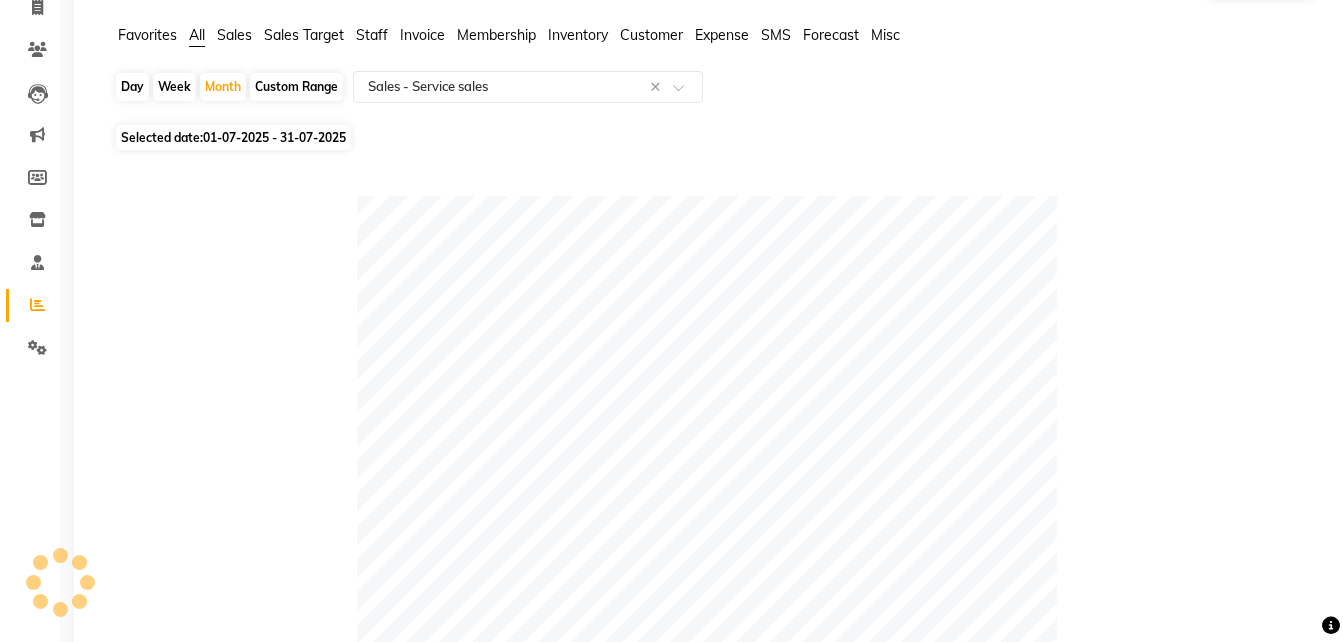 scroll, scrollTop: 0, scrollLeft: 0, axis: both 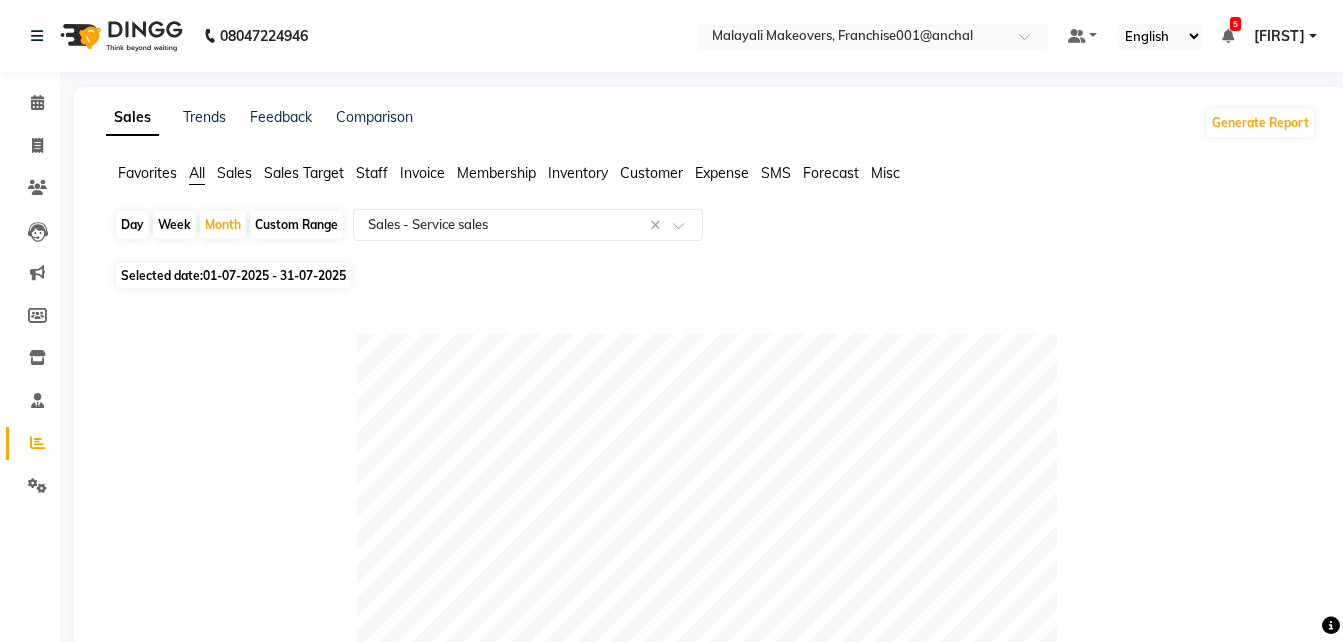 click on "All" 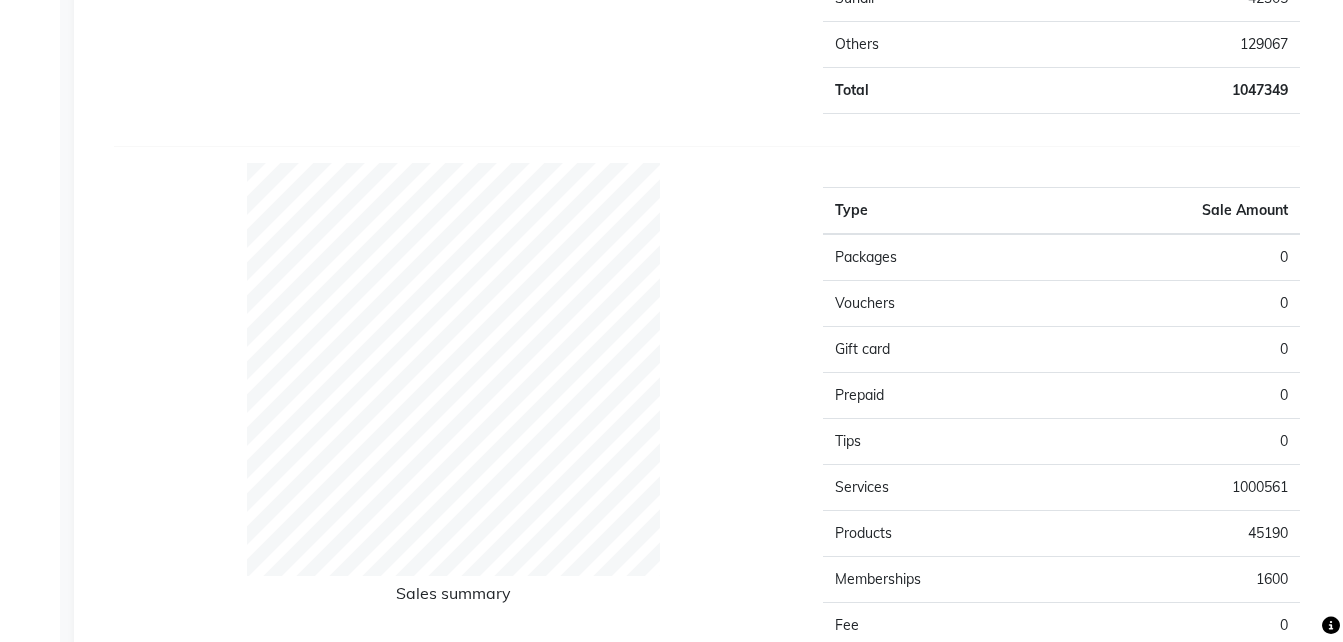 scroll, scrollTop: 1400, scrollLeft: 0, axis: vertical 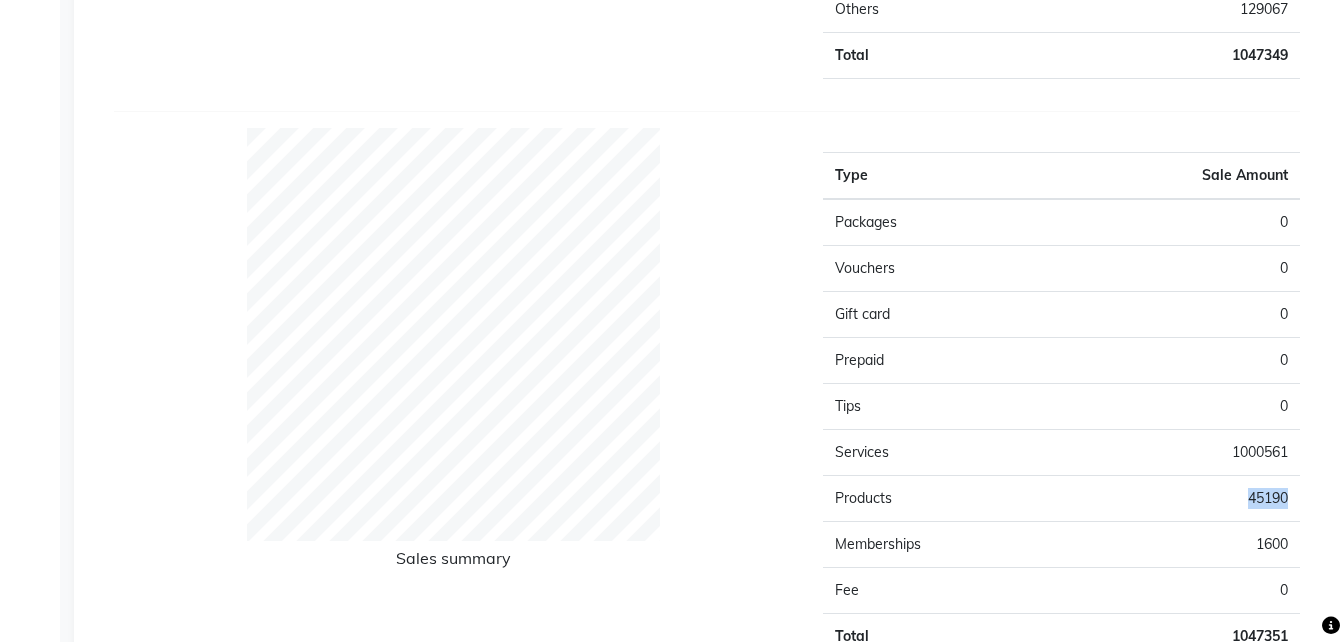 drag, startPoint x: 1240, startPoint y: 495, endPoint x: 1289, endPoint y: 500, distance: 49.25444 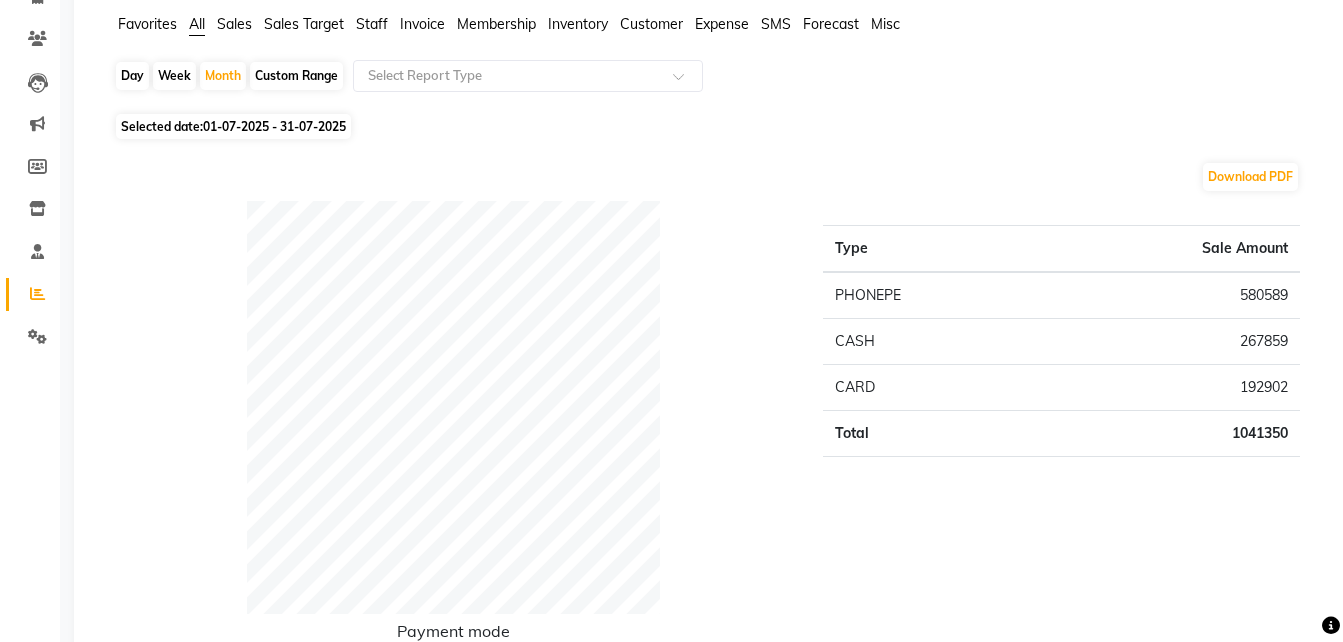 scroll, scrollTop: 0, scrollLeft: 0, axis: both 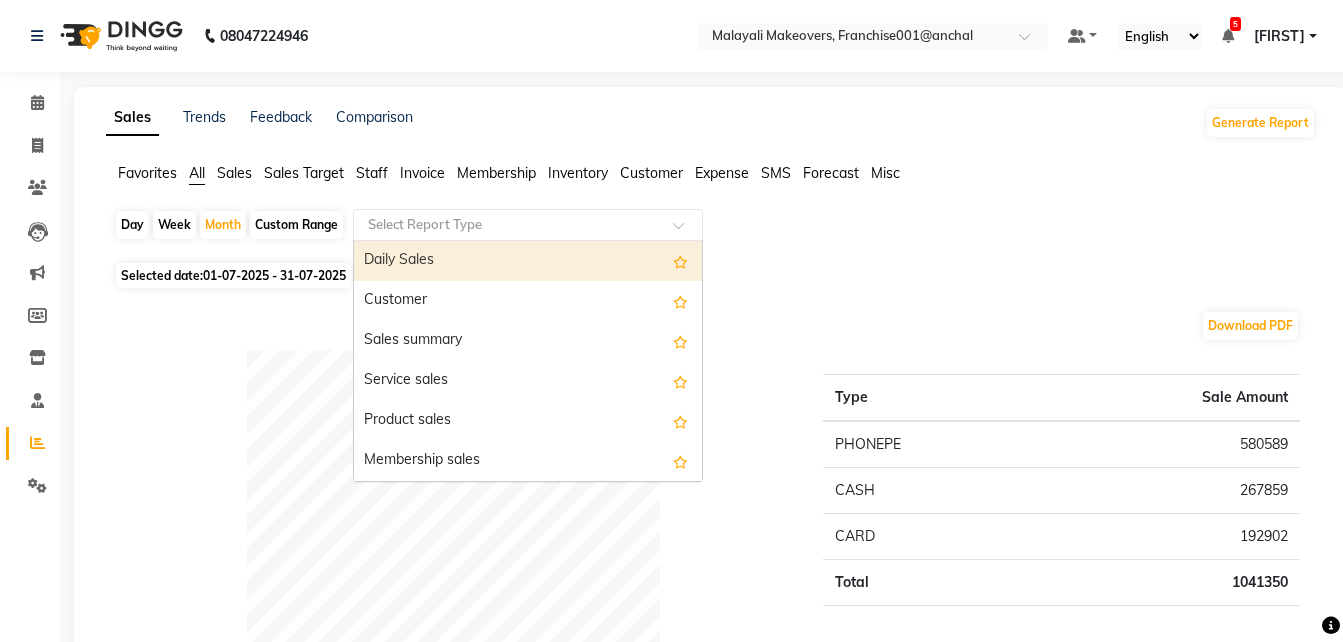 click 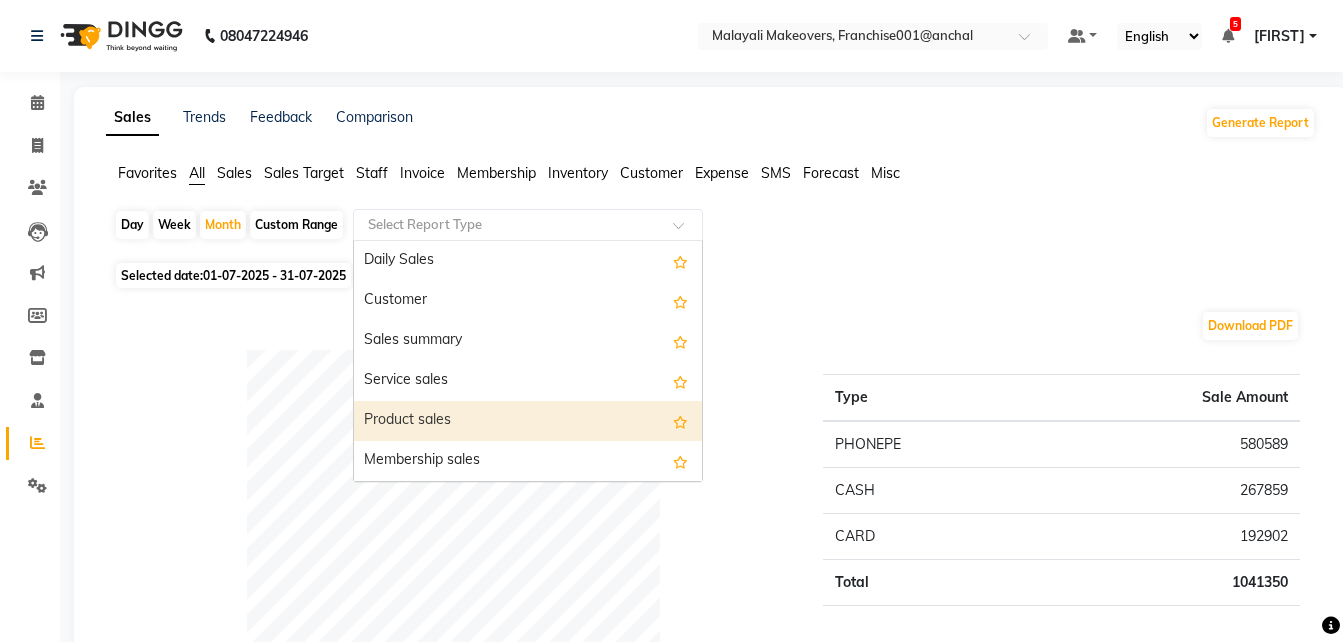 click on "Product sales" at bounding box center (528, 421) 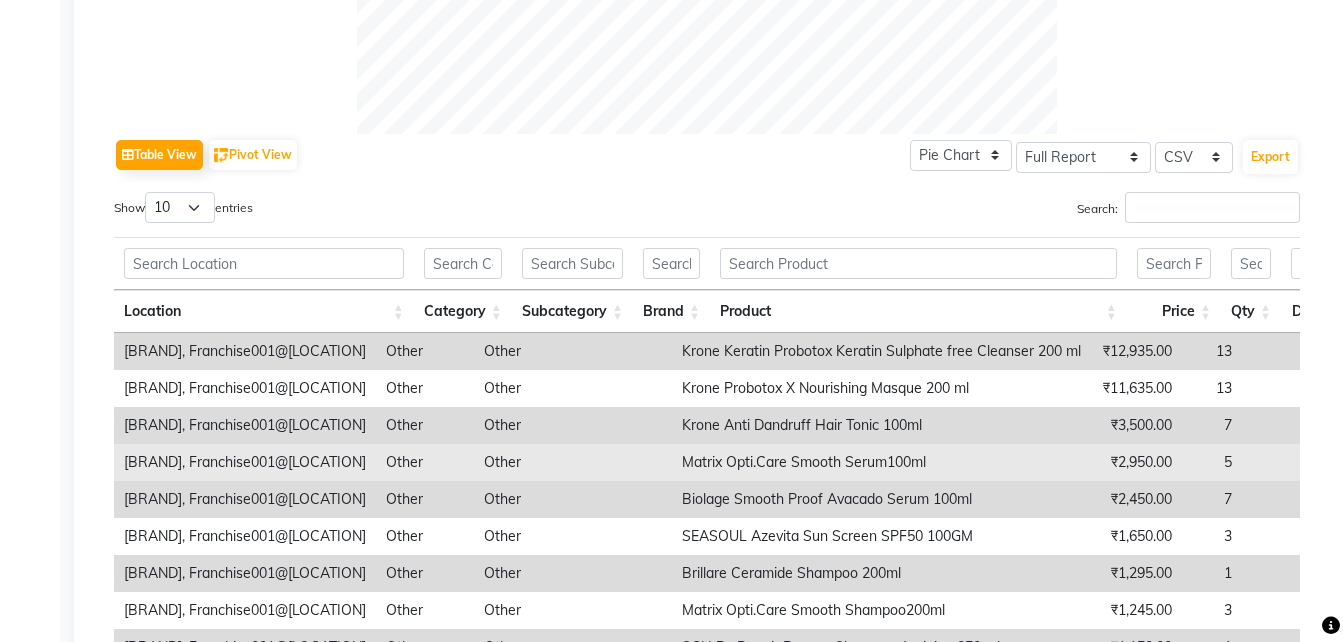 scroll, scrollTop: 1000, scrollLeft: 0, axis: vertical 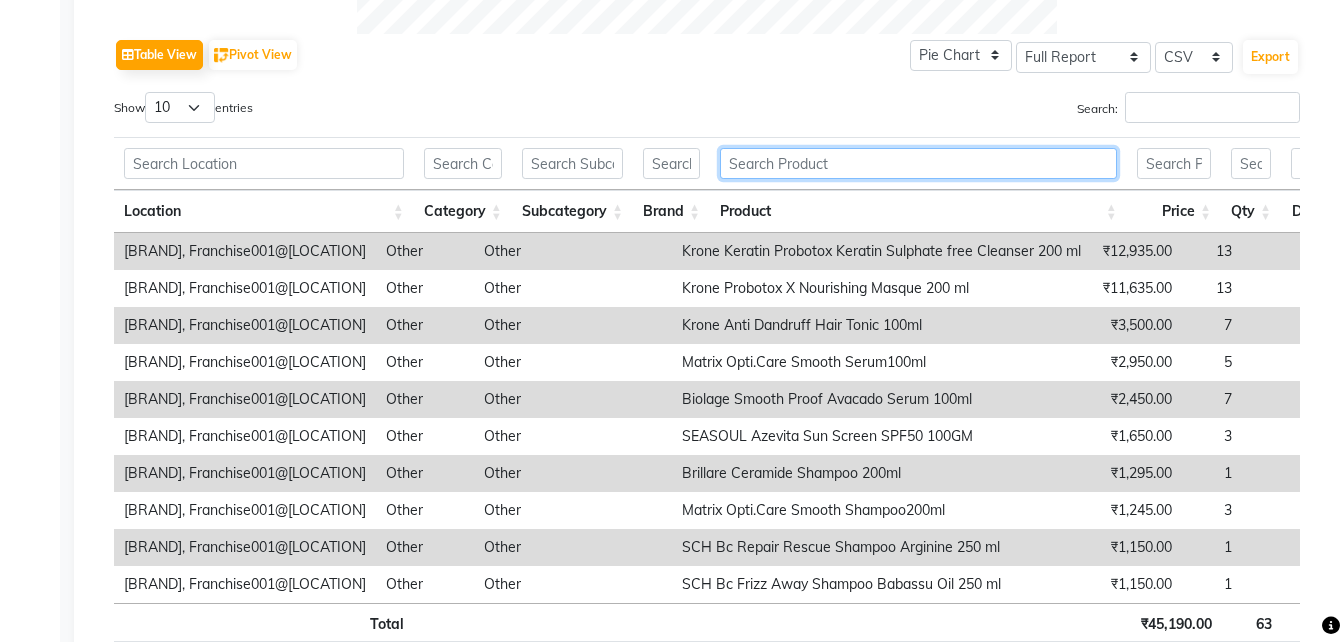 click at bounding box center [918, 163] 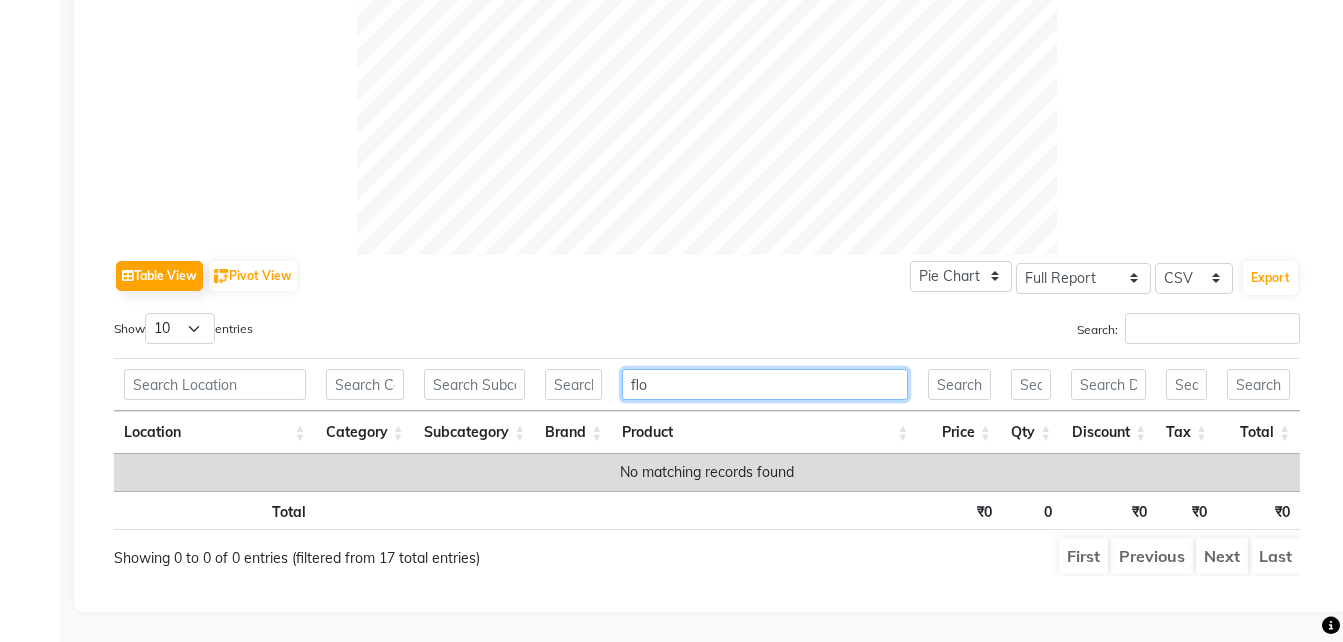scroll, scrollTop: 794, scrollLeft: 0, axis: vertical 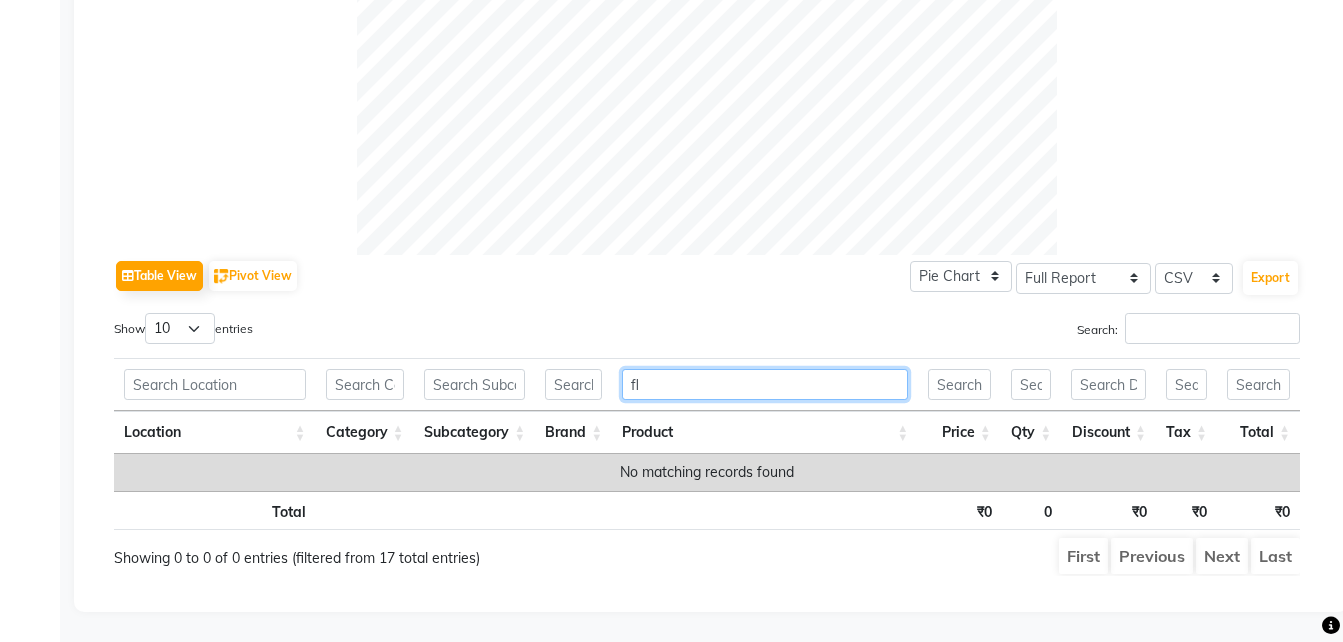 type on "f" 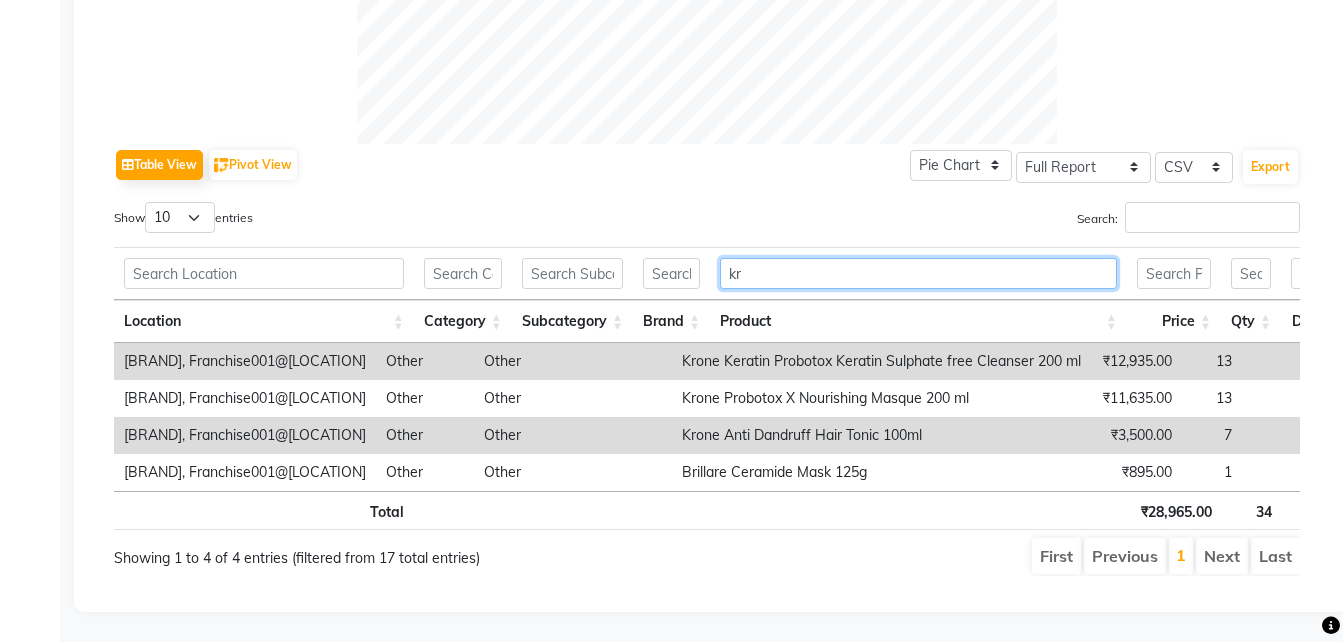 scroll, scrollTop: 883, scrollLeft: 0, axis: vertical 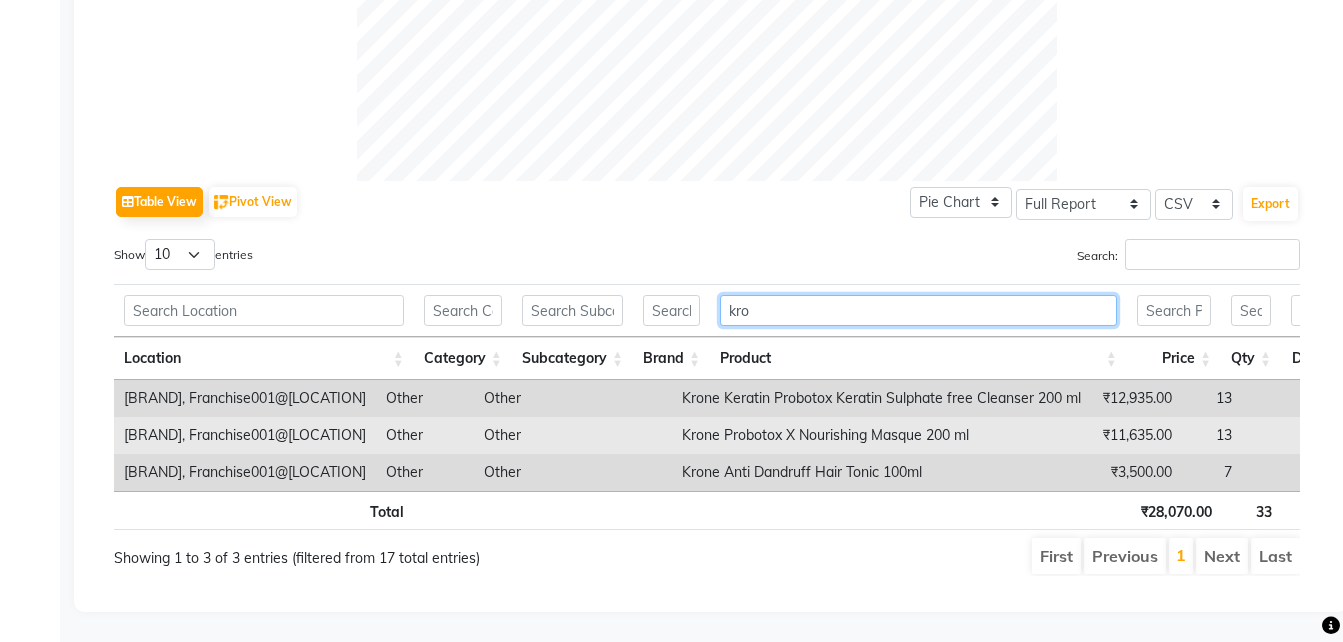 type on "kro" 